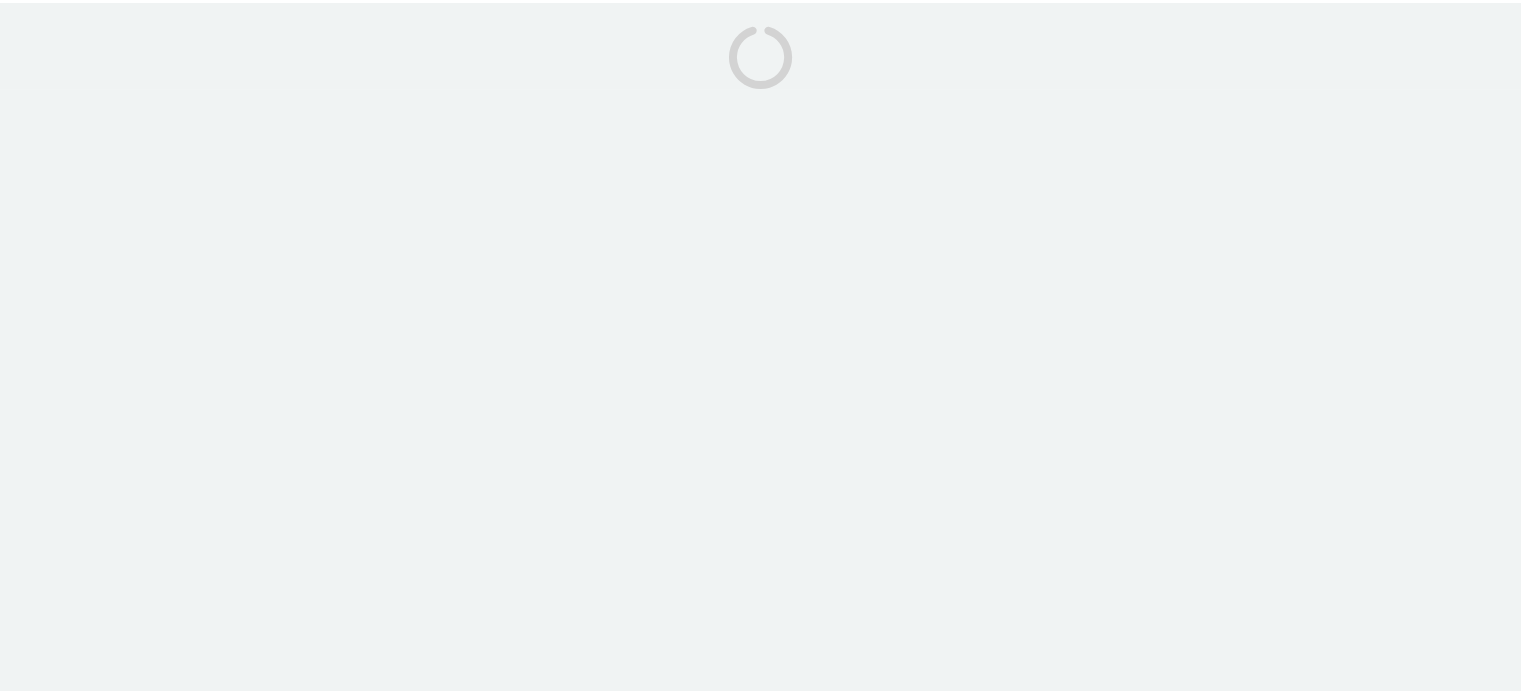 scroll, scrollTop: 0, scrollLeft: 0, axis: both 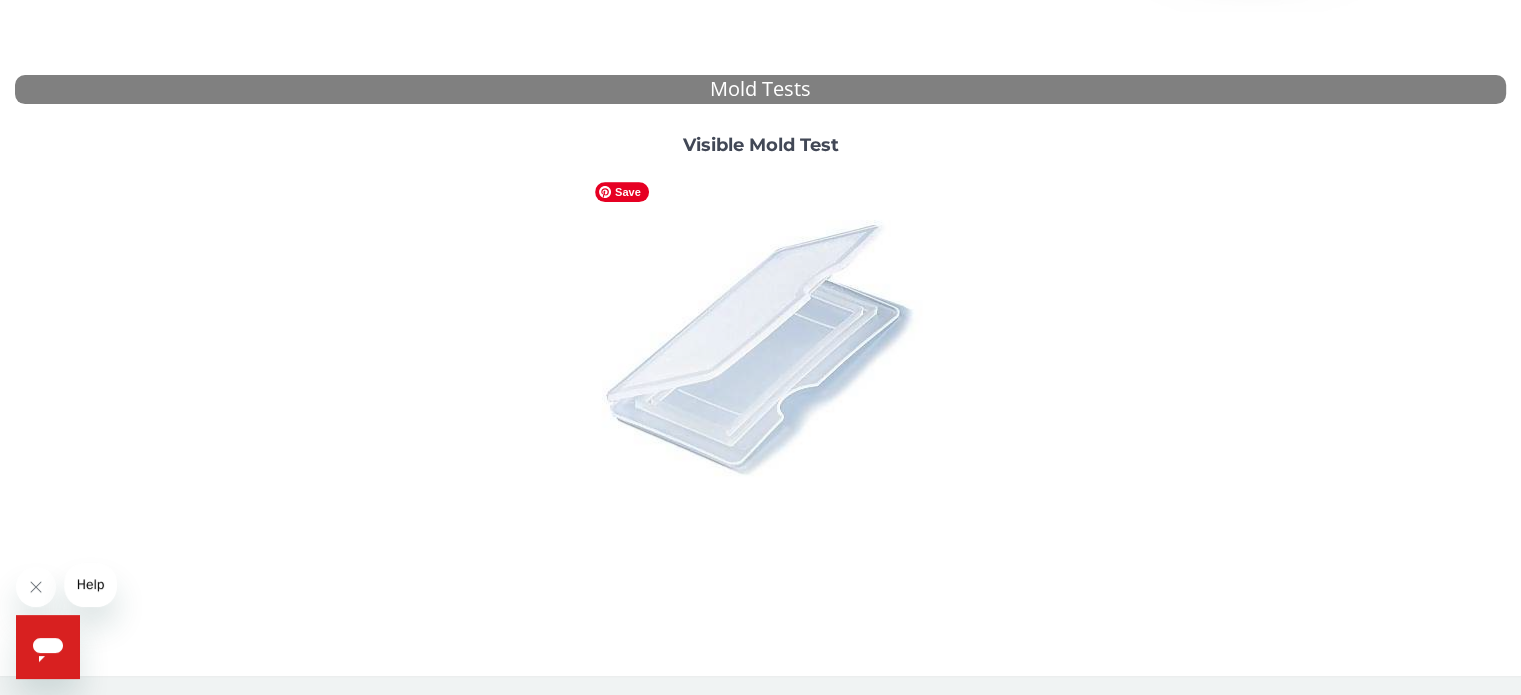 click at bounding box center [761, 347] 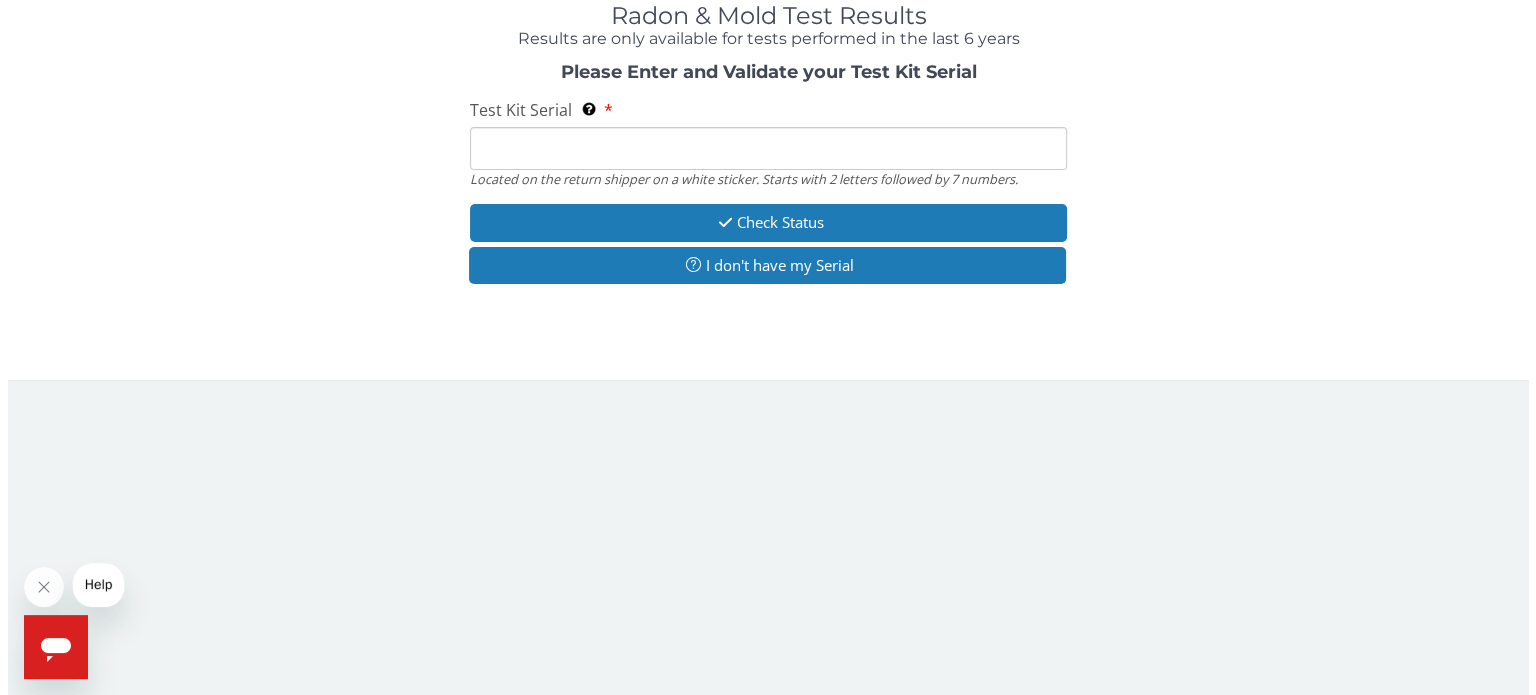 scroll, scrollTop: 0, scrollLeft: 0, axis: both 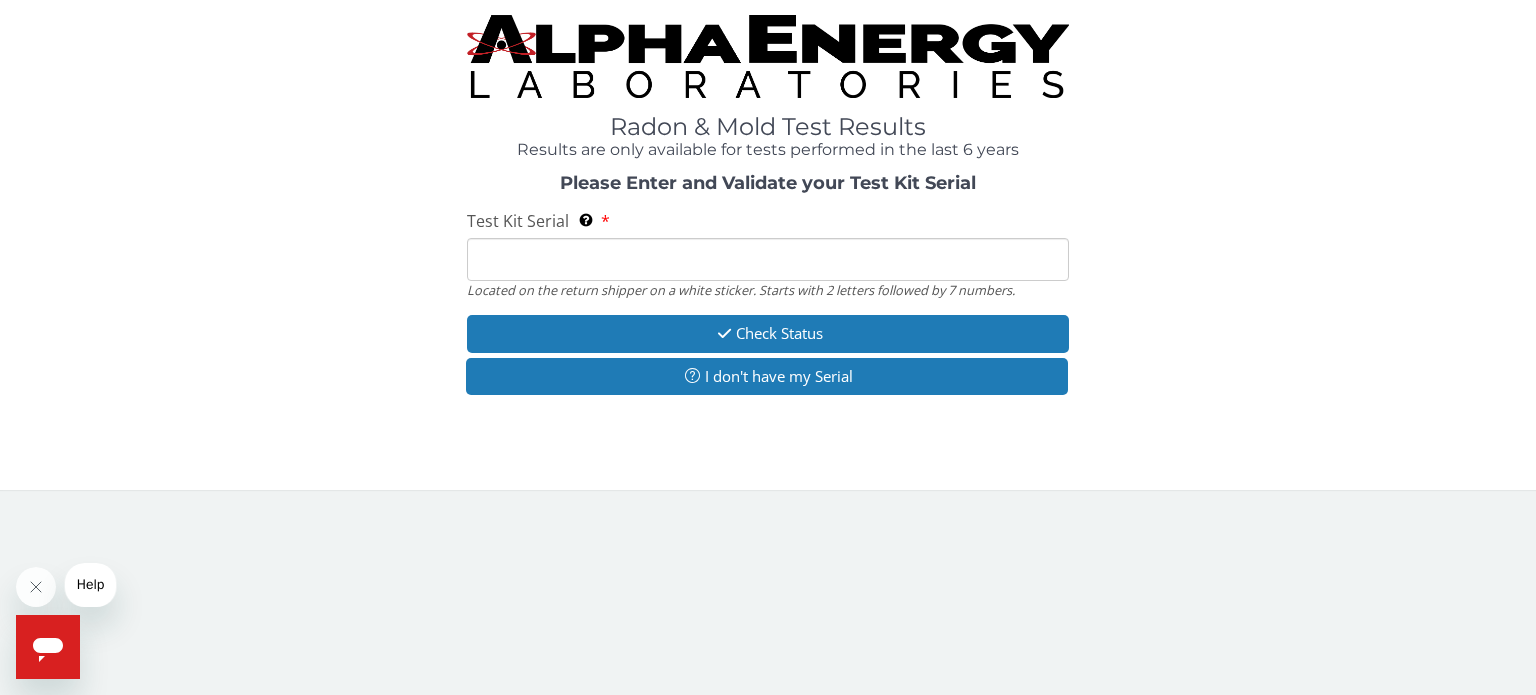 click on "Test Kit Serial     Located on the return shipper on a white sticker. Starts with 2 letters followed by 7 numbers." at bounding box center [768, 259] 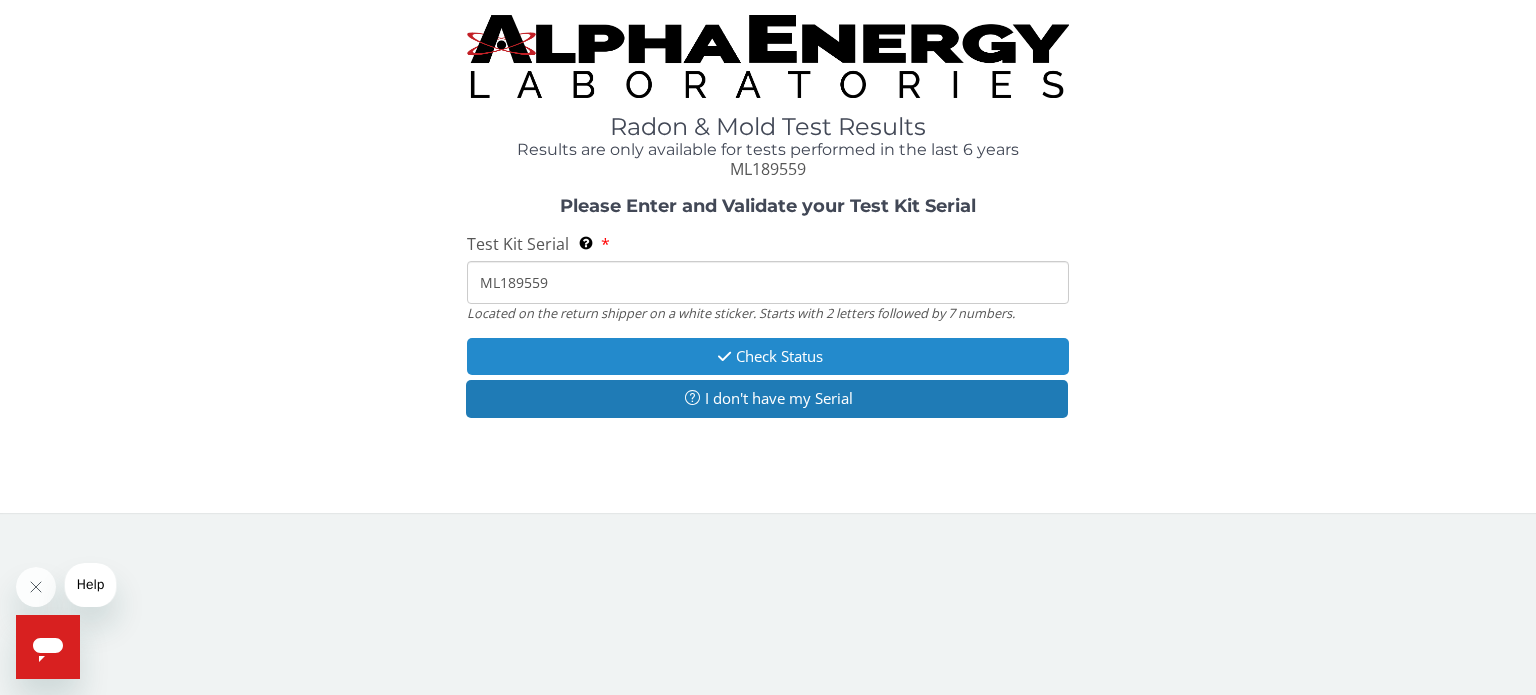 type on "ML189559" 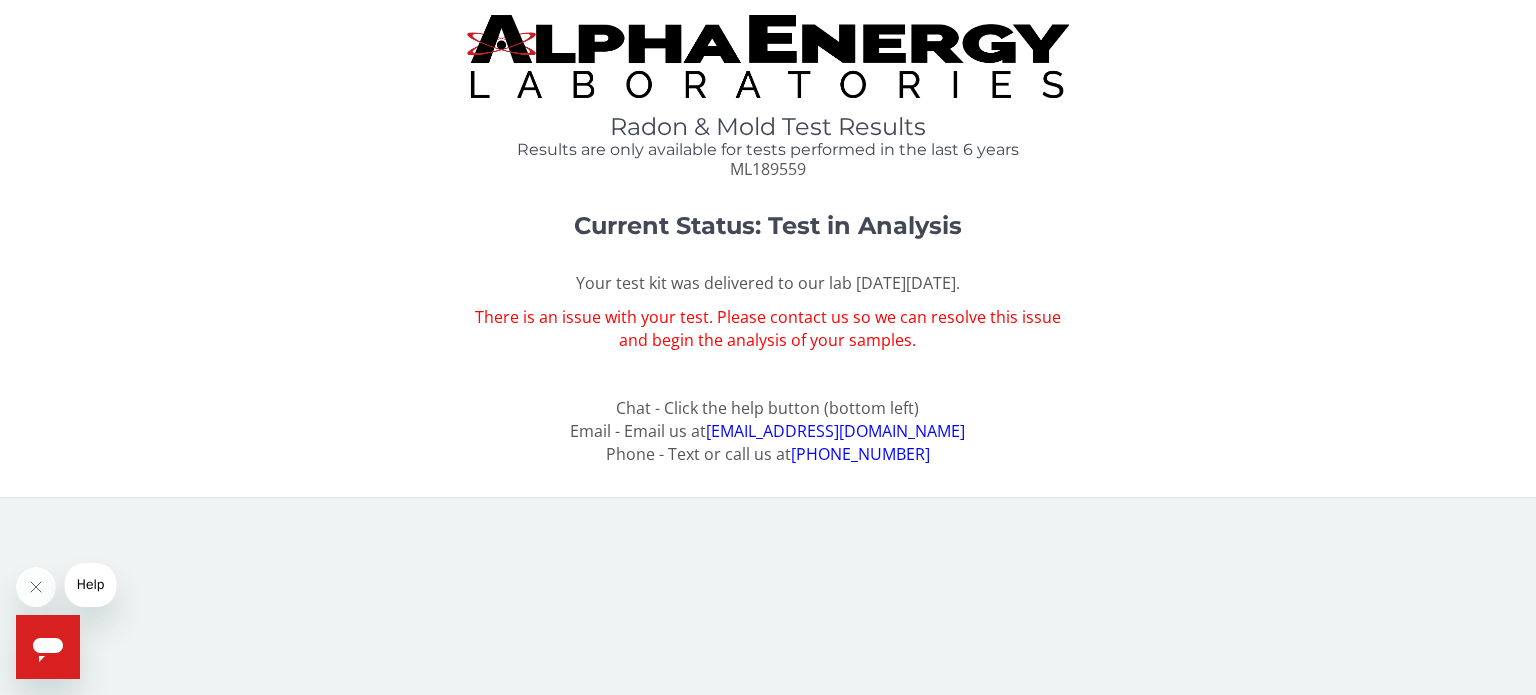 click at bounding box center [48, 647] 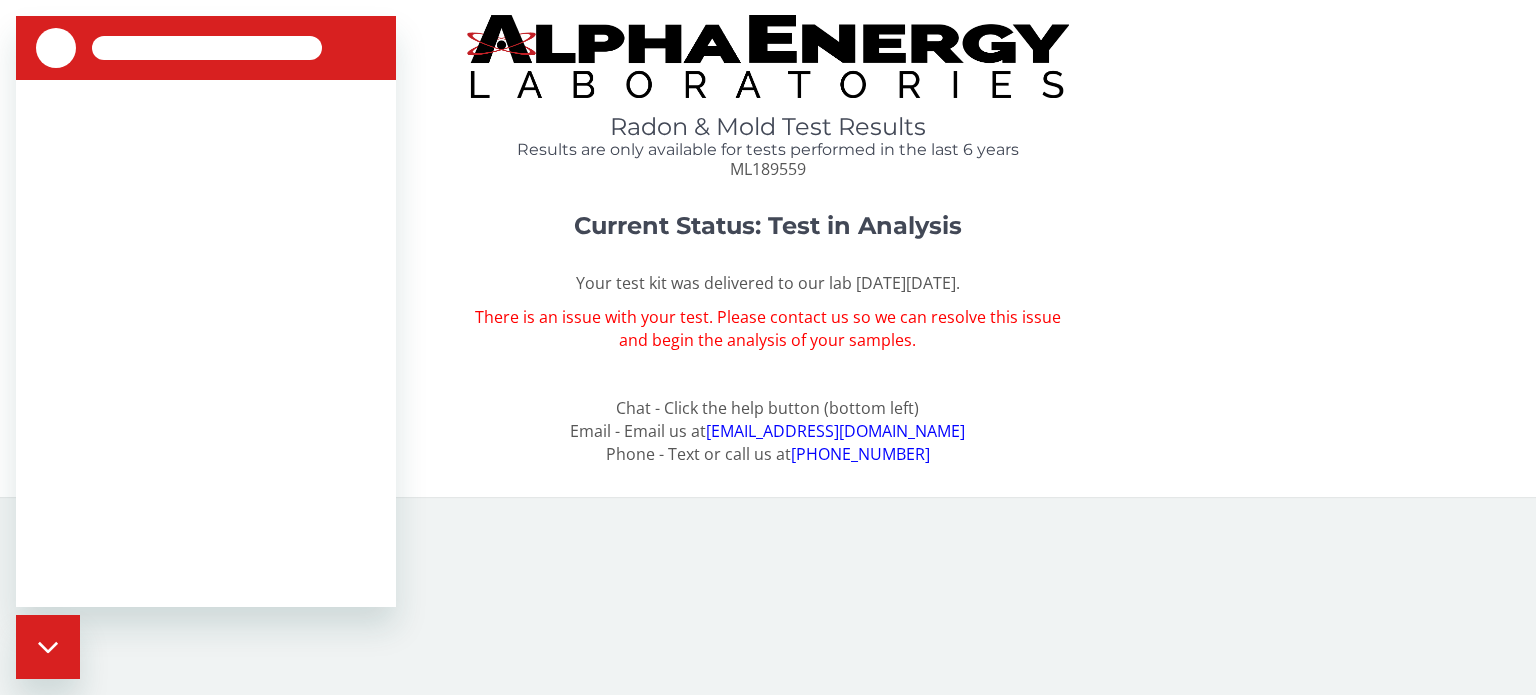scroll, scrollTop: 0, scrollLeft: 0, axis: both 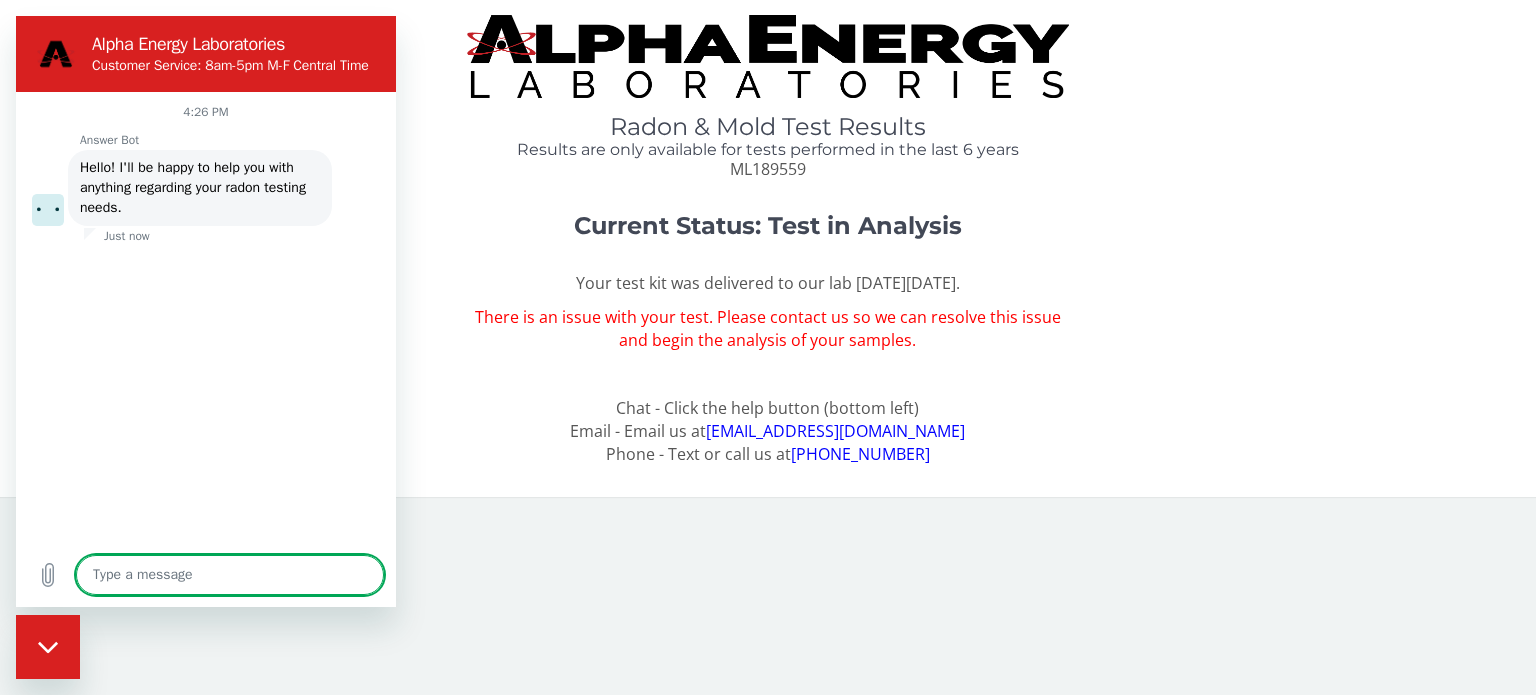 type on "x" 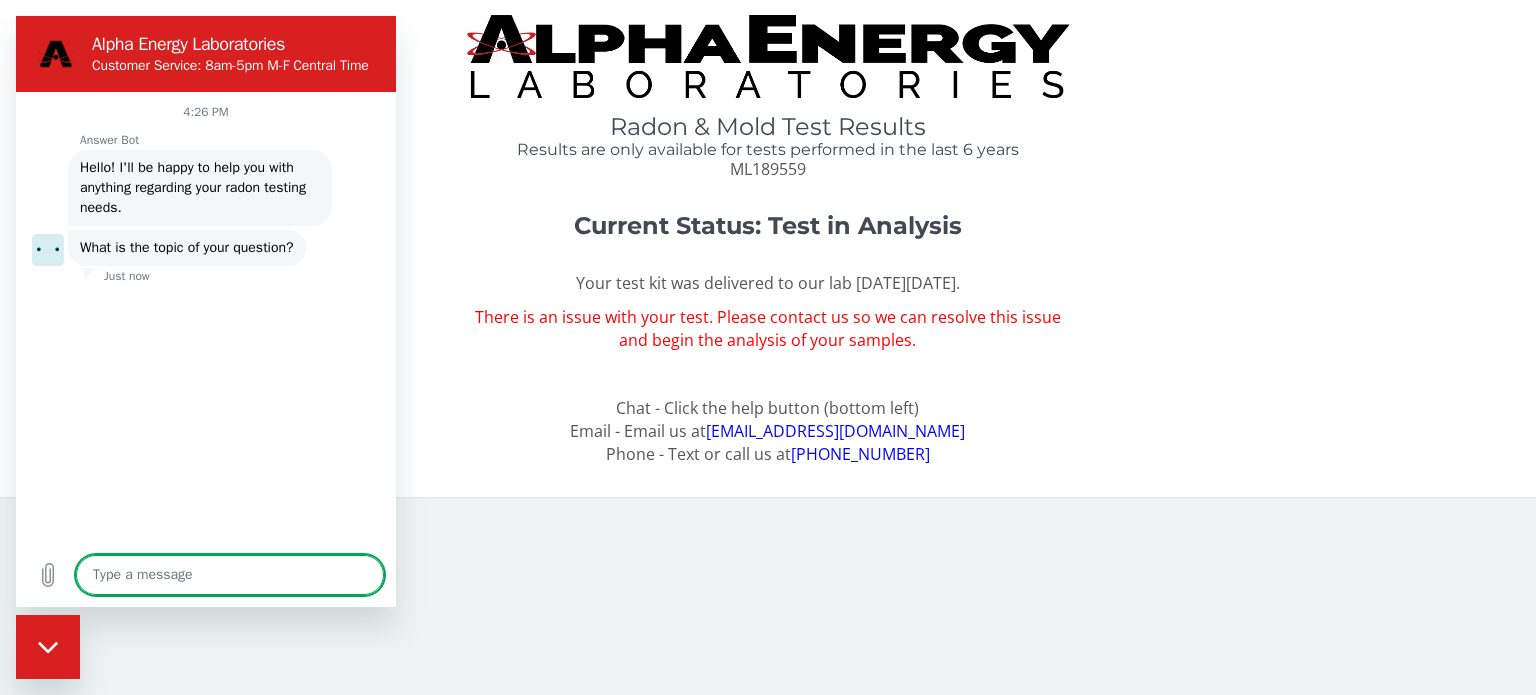 type on "T" 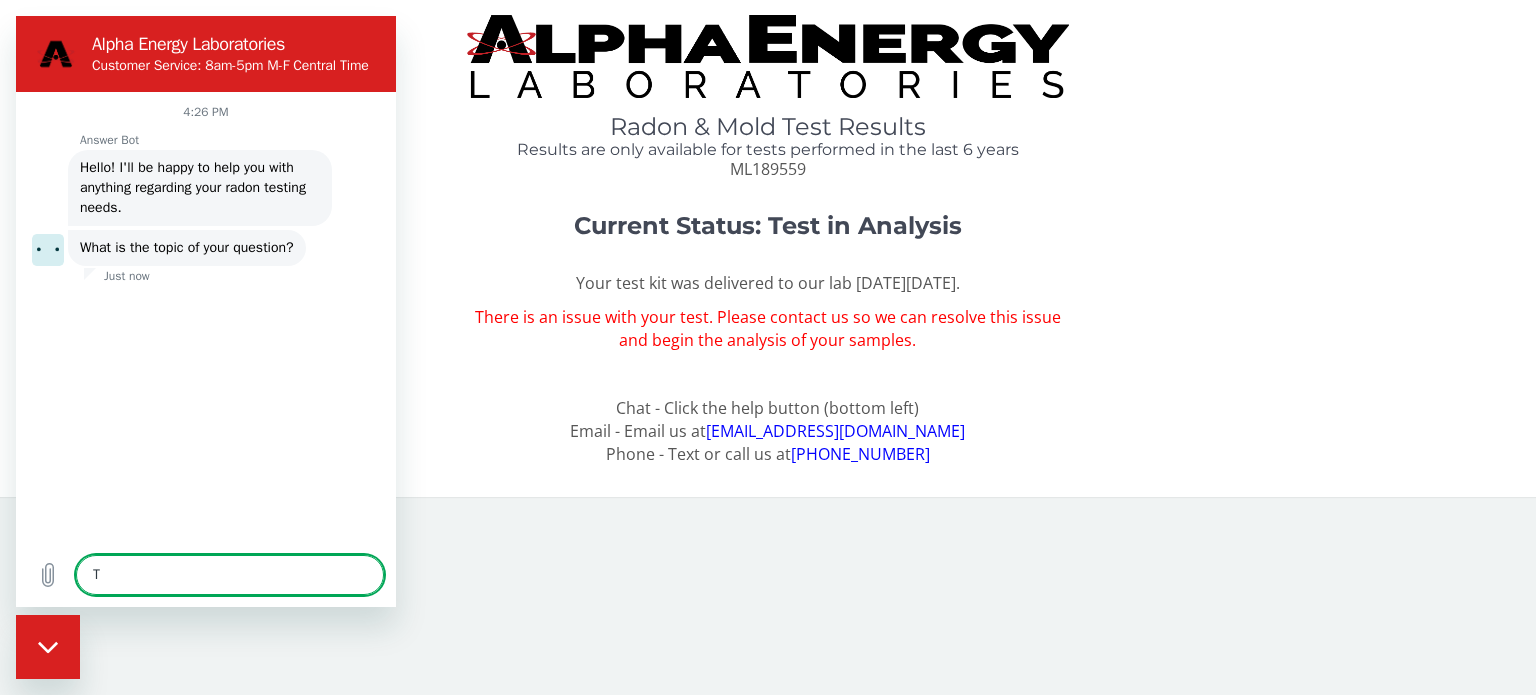 type on "Th" 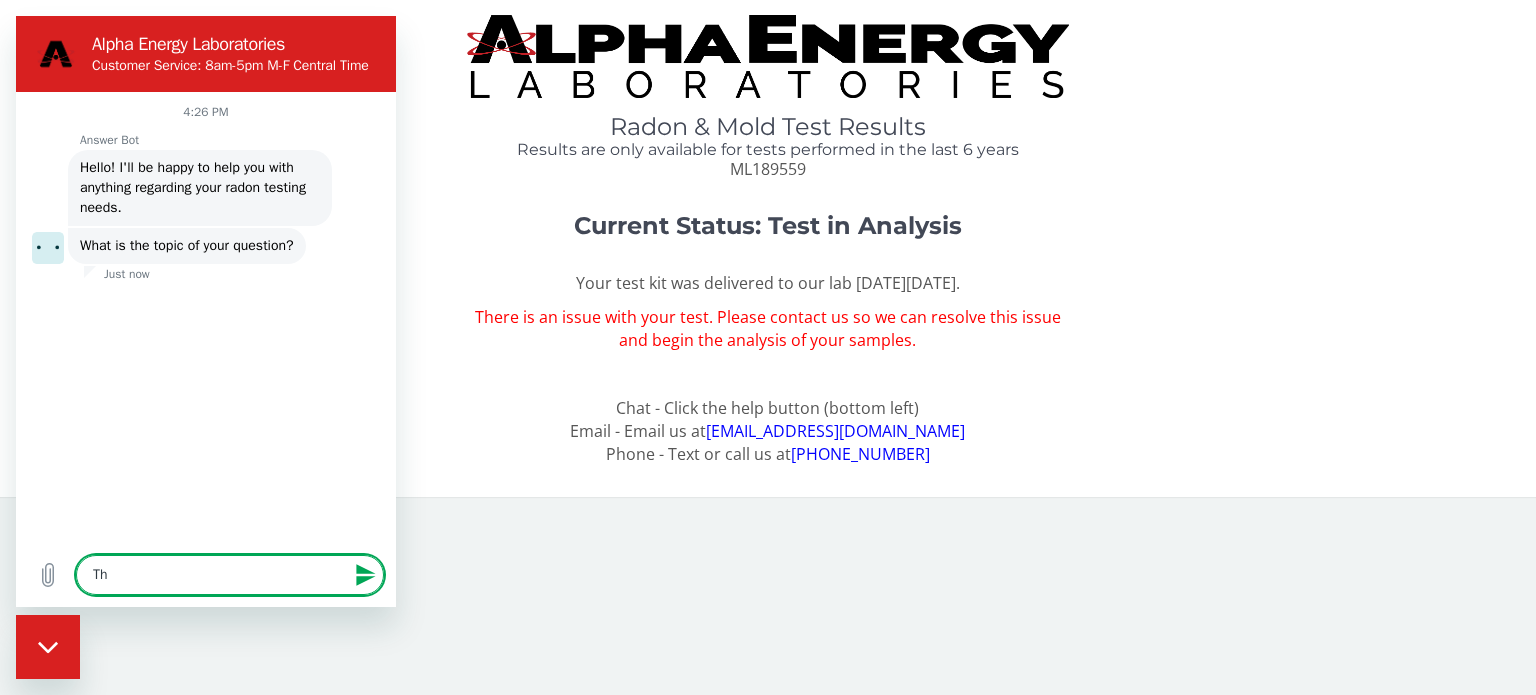 type on "The" 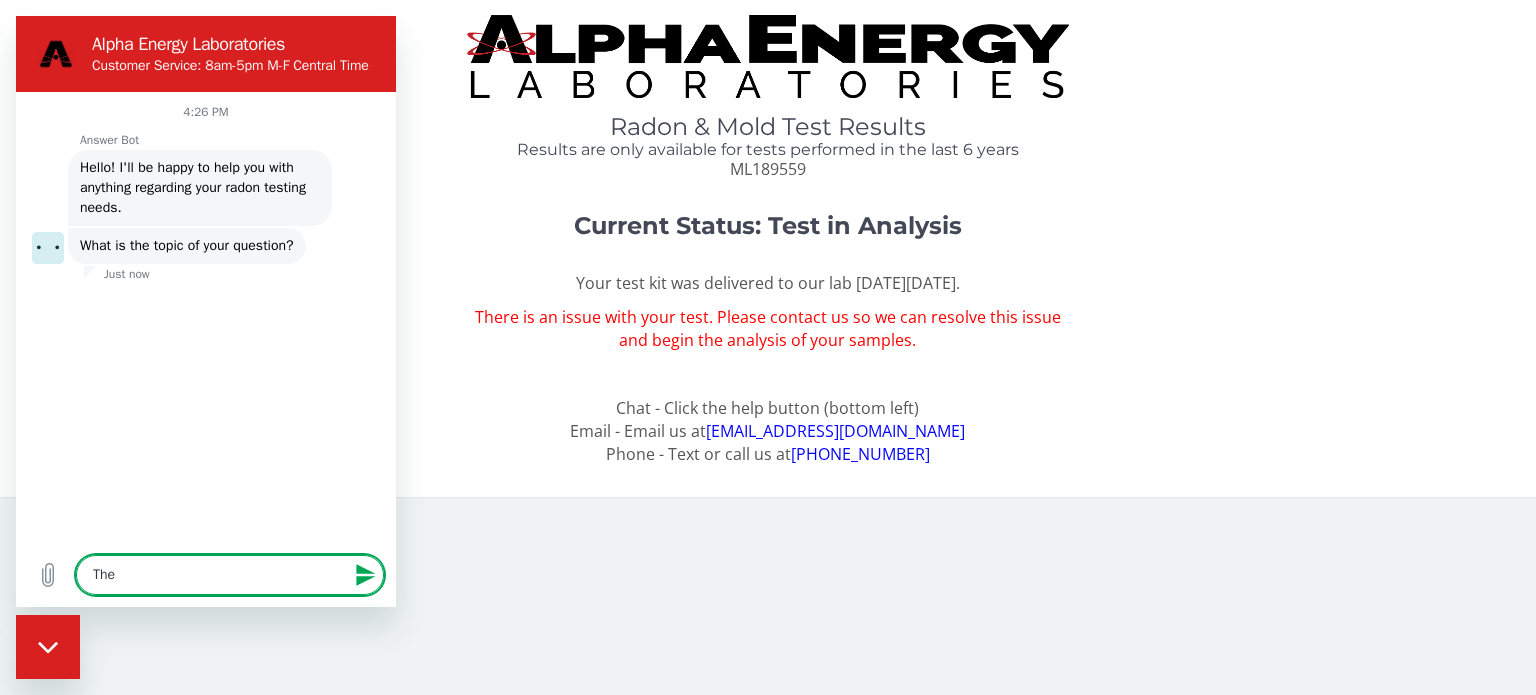 type on "Ther" 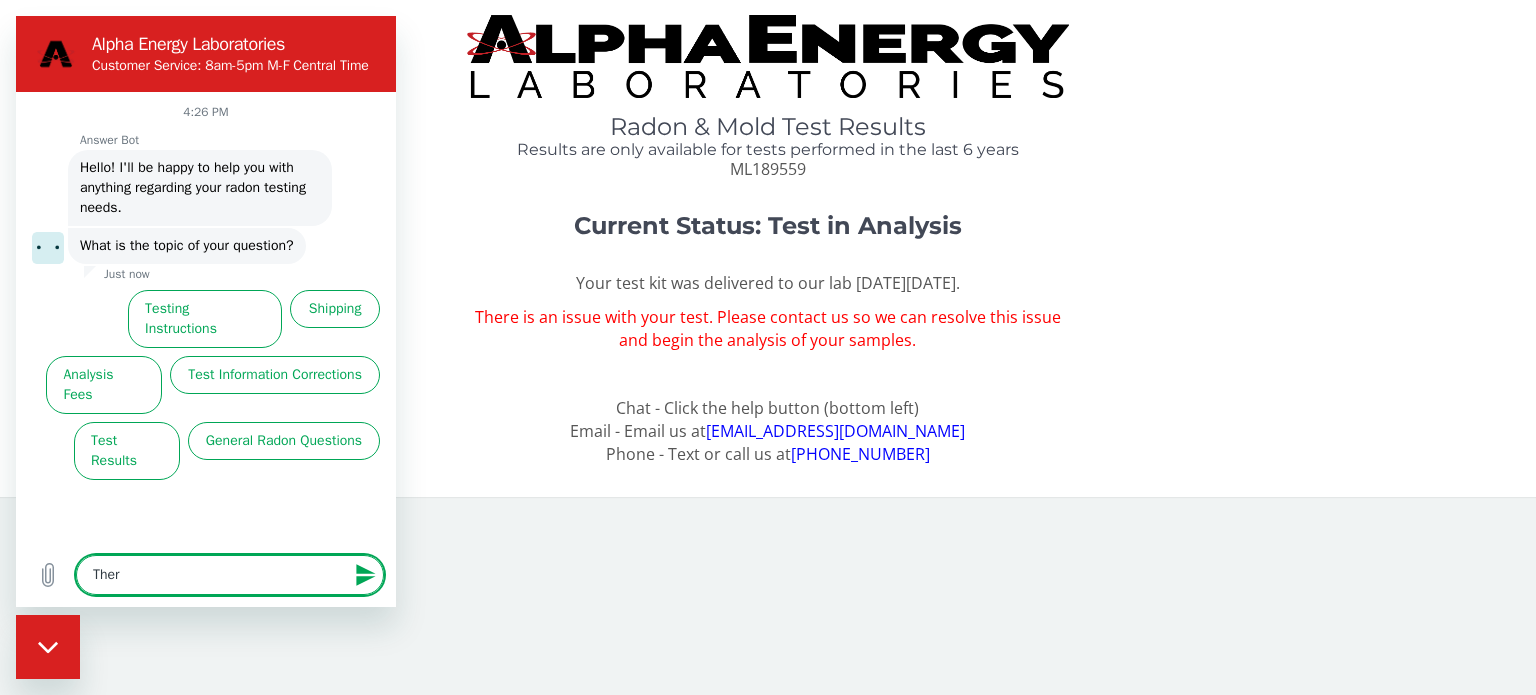 type on "Ther" 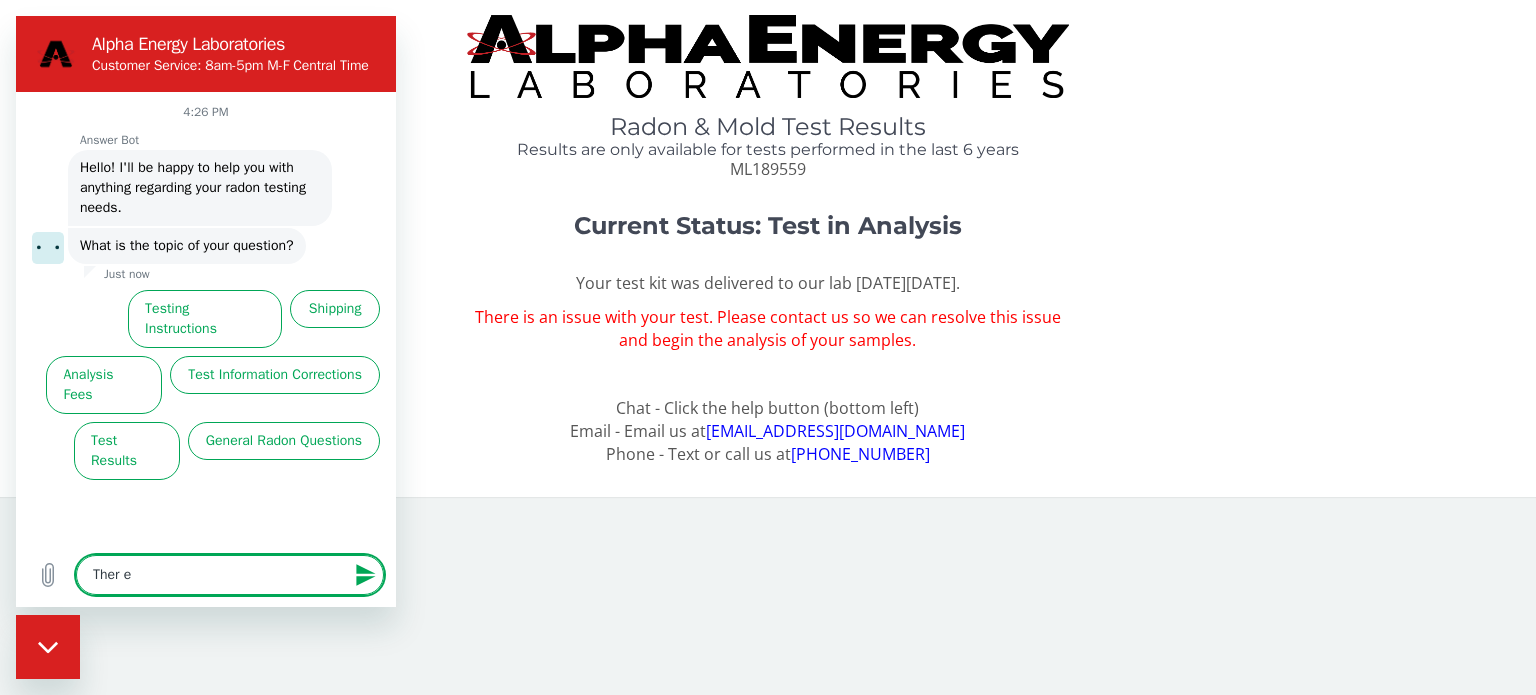 type on "Ther" 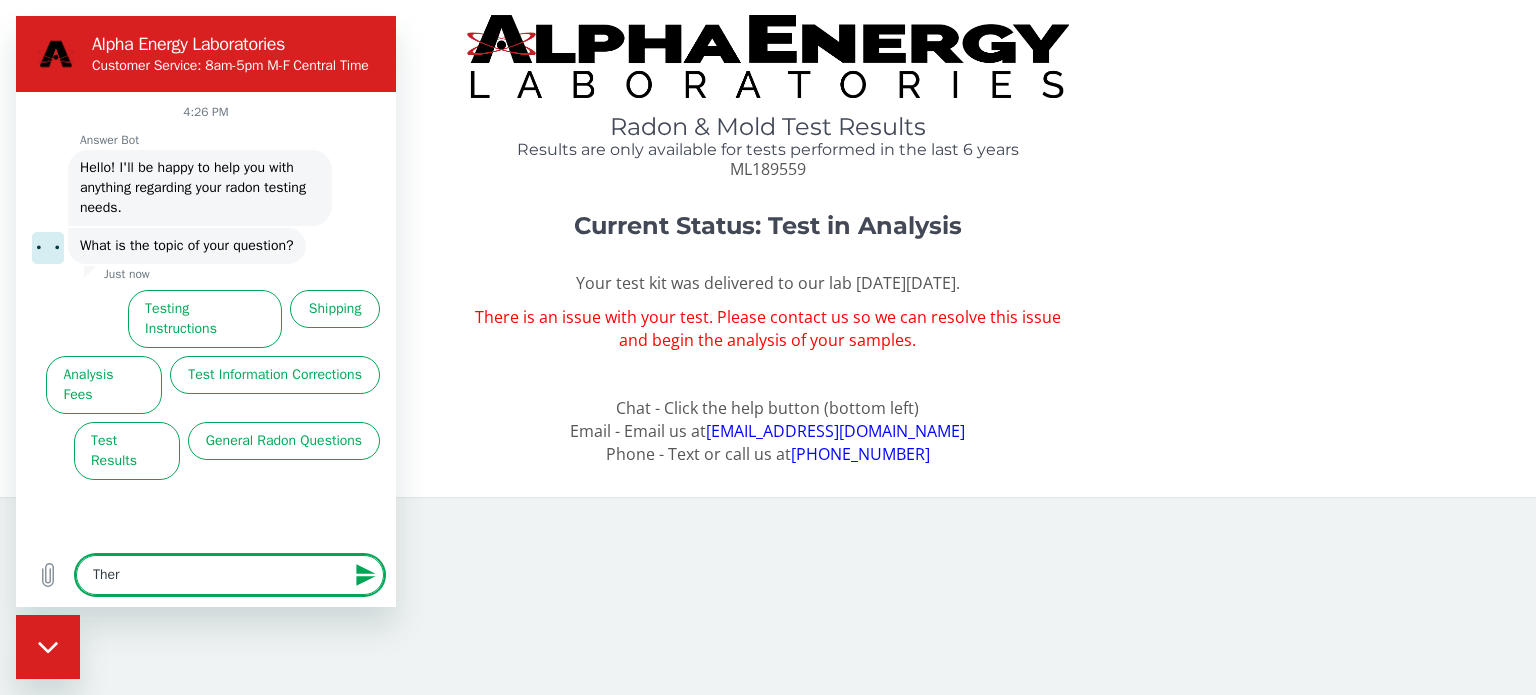 type on "Ther" 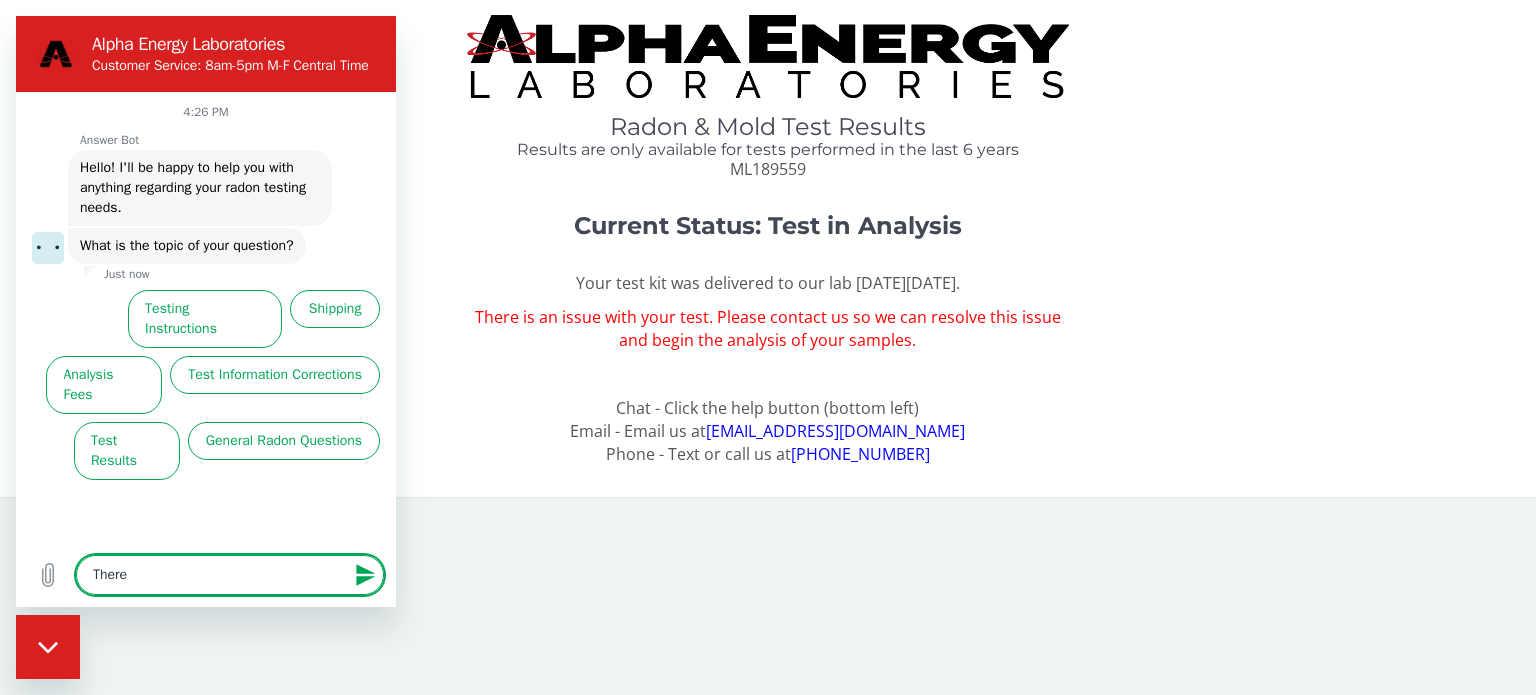 type on "There" 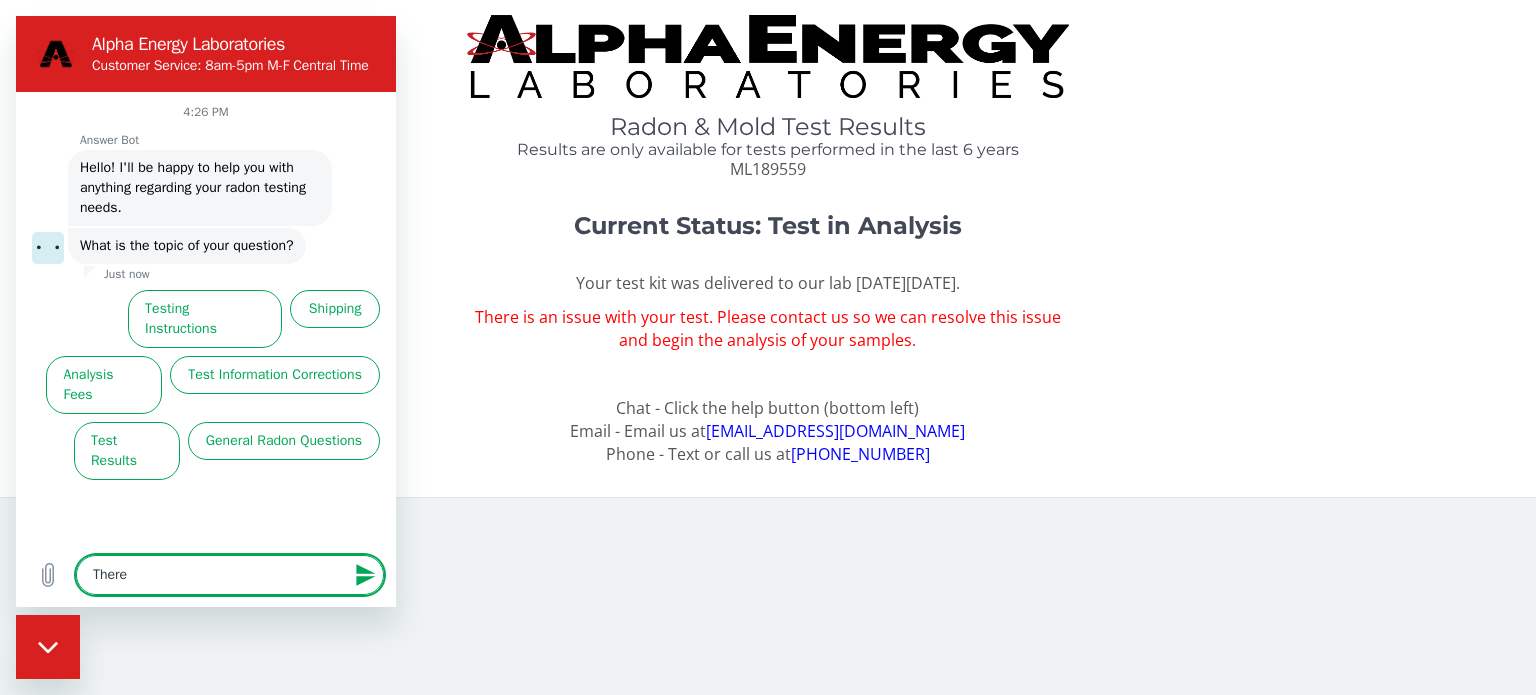 type on "There i" 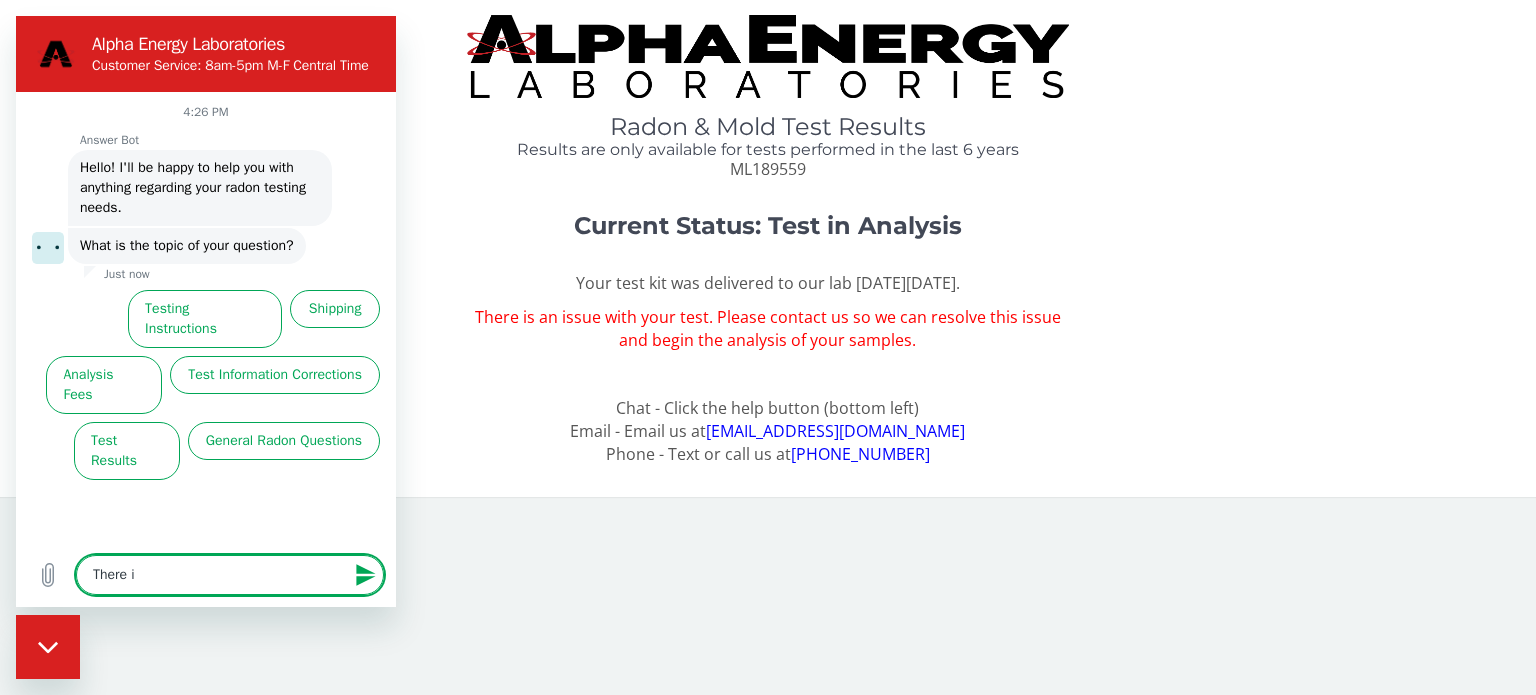 type on "There is" 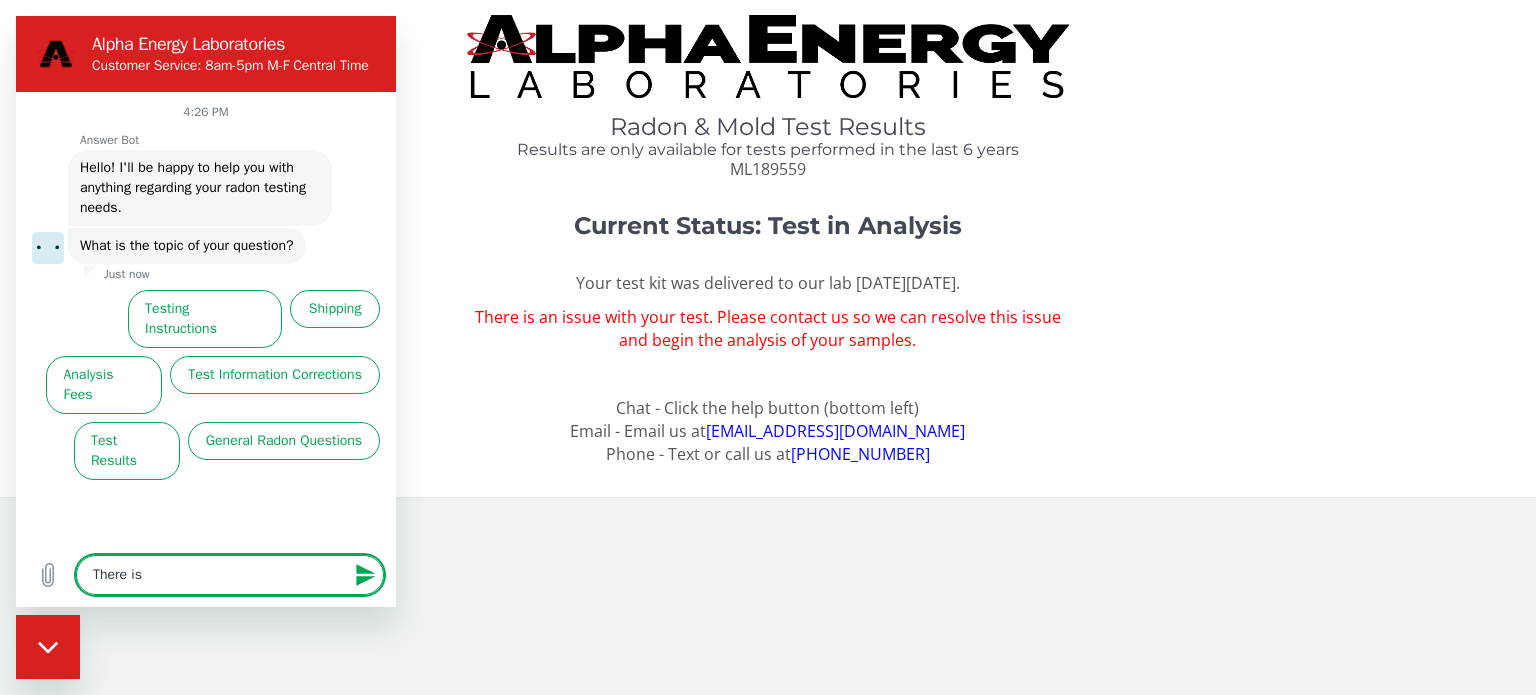 type on "There is" 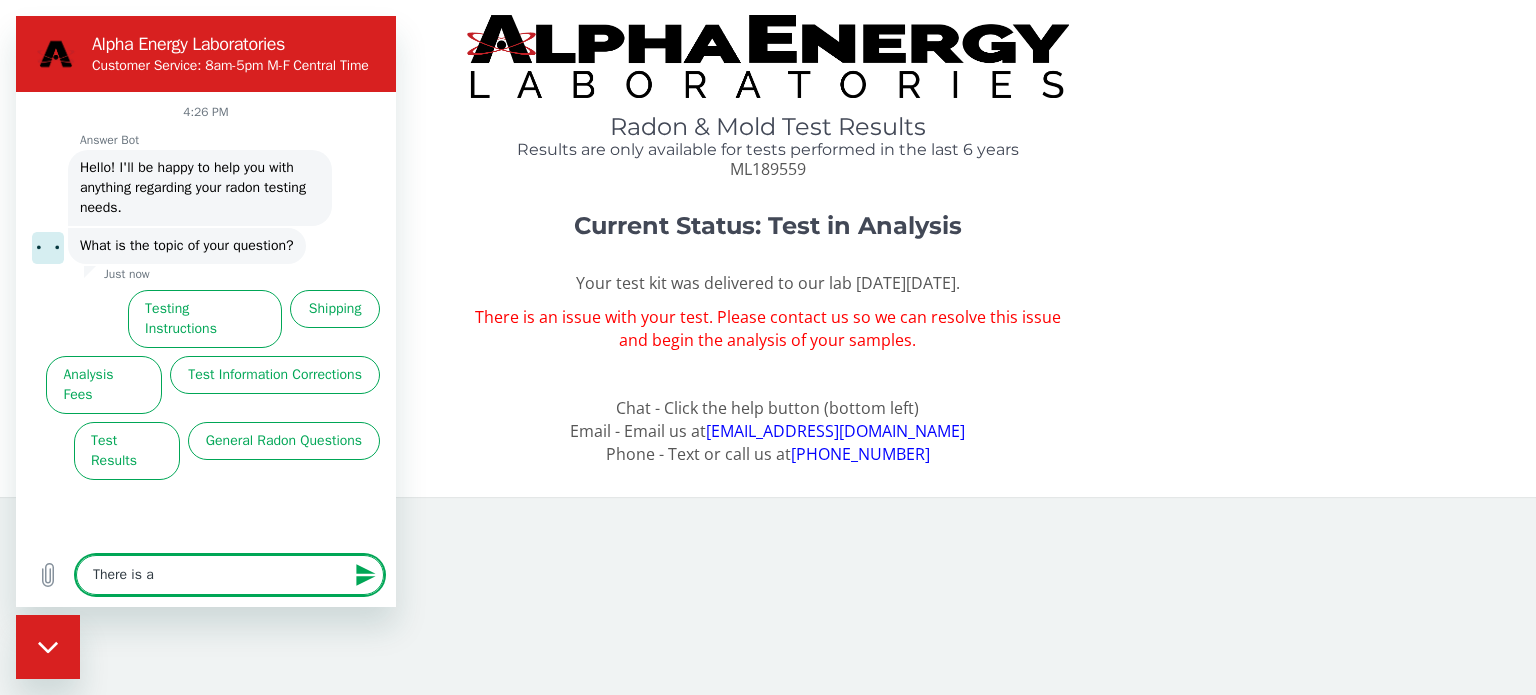 type on "There is a" 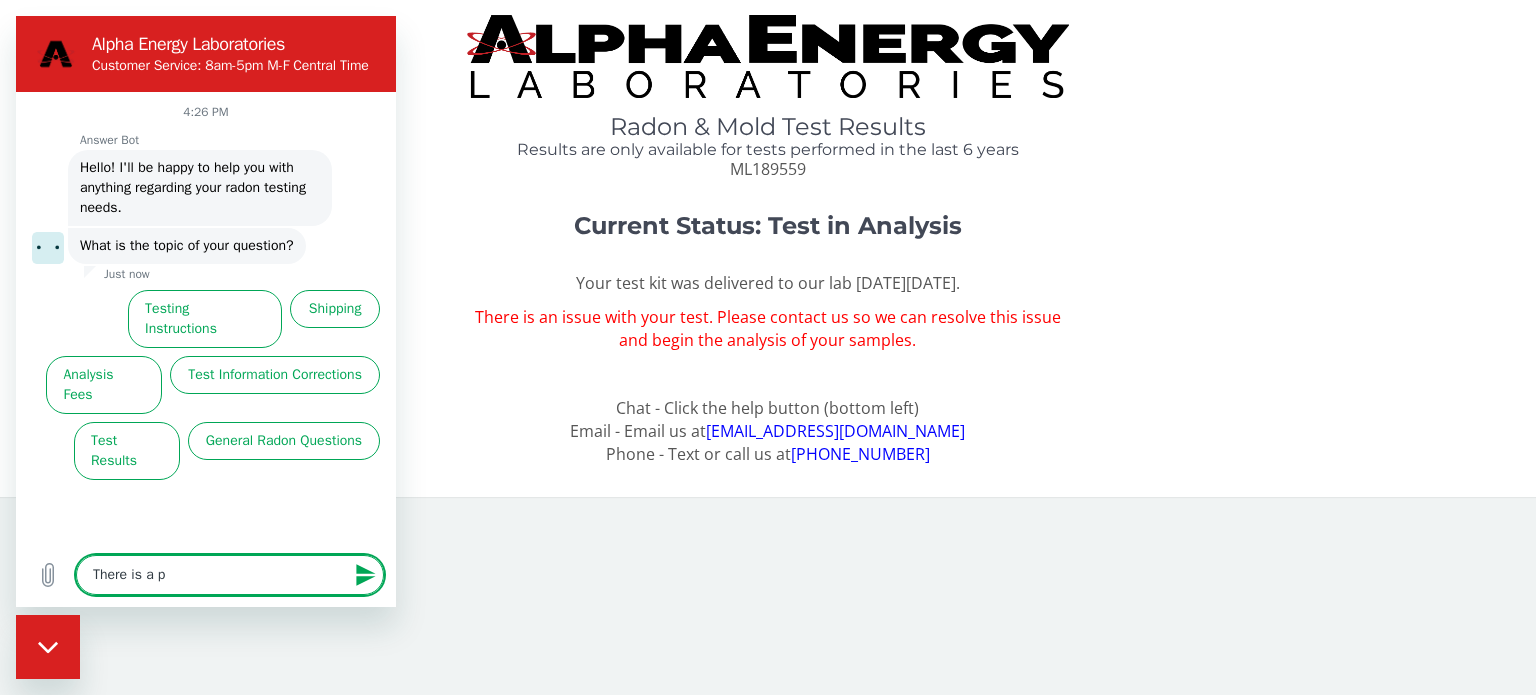 type on "There is a pr" 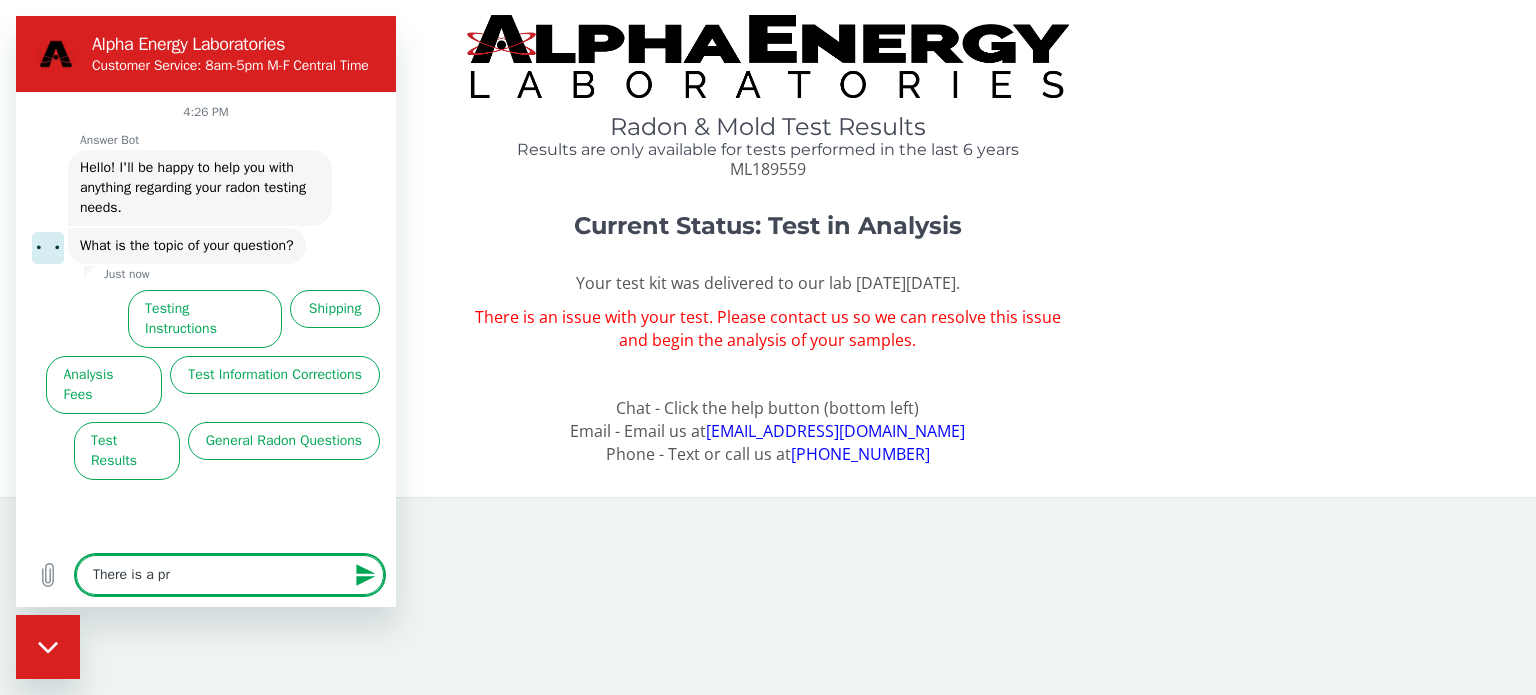 type on "There is a pro" 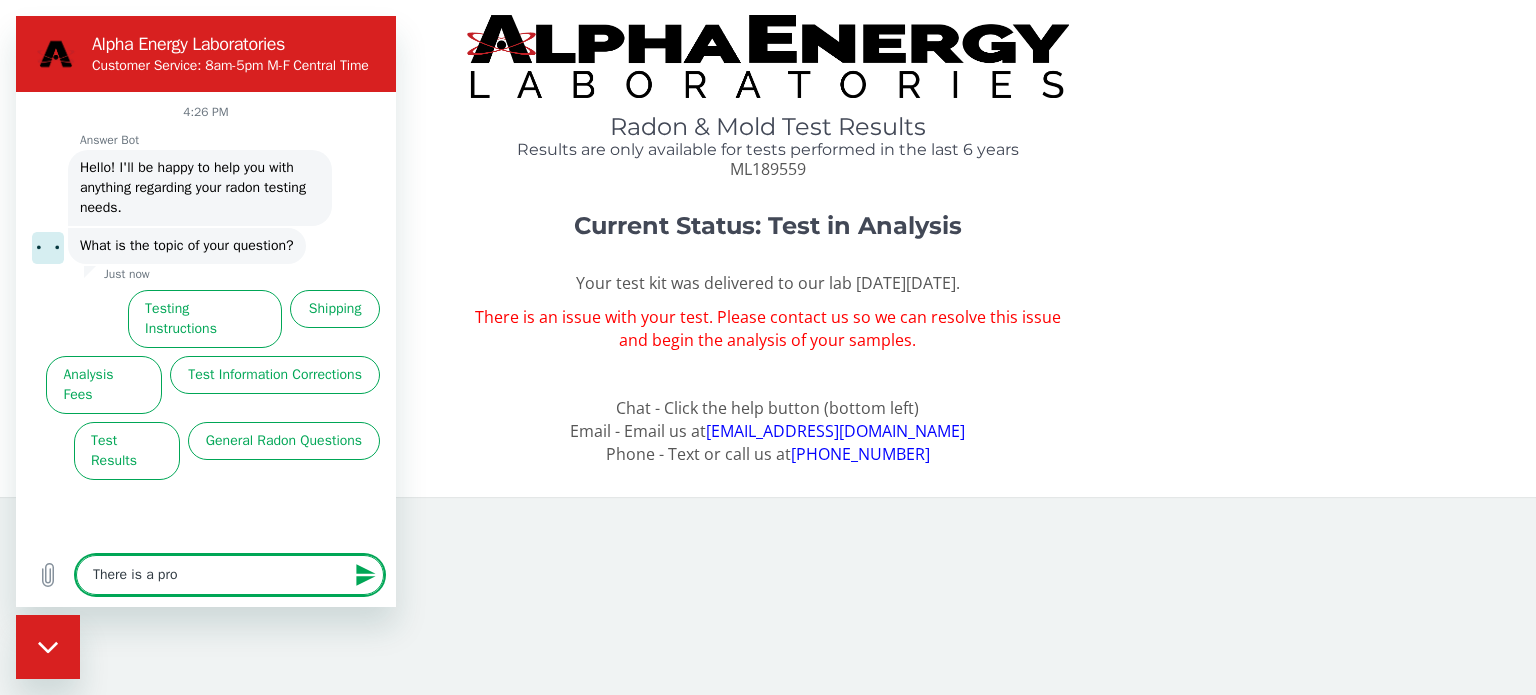 type on "There is a prob" 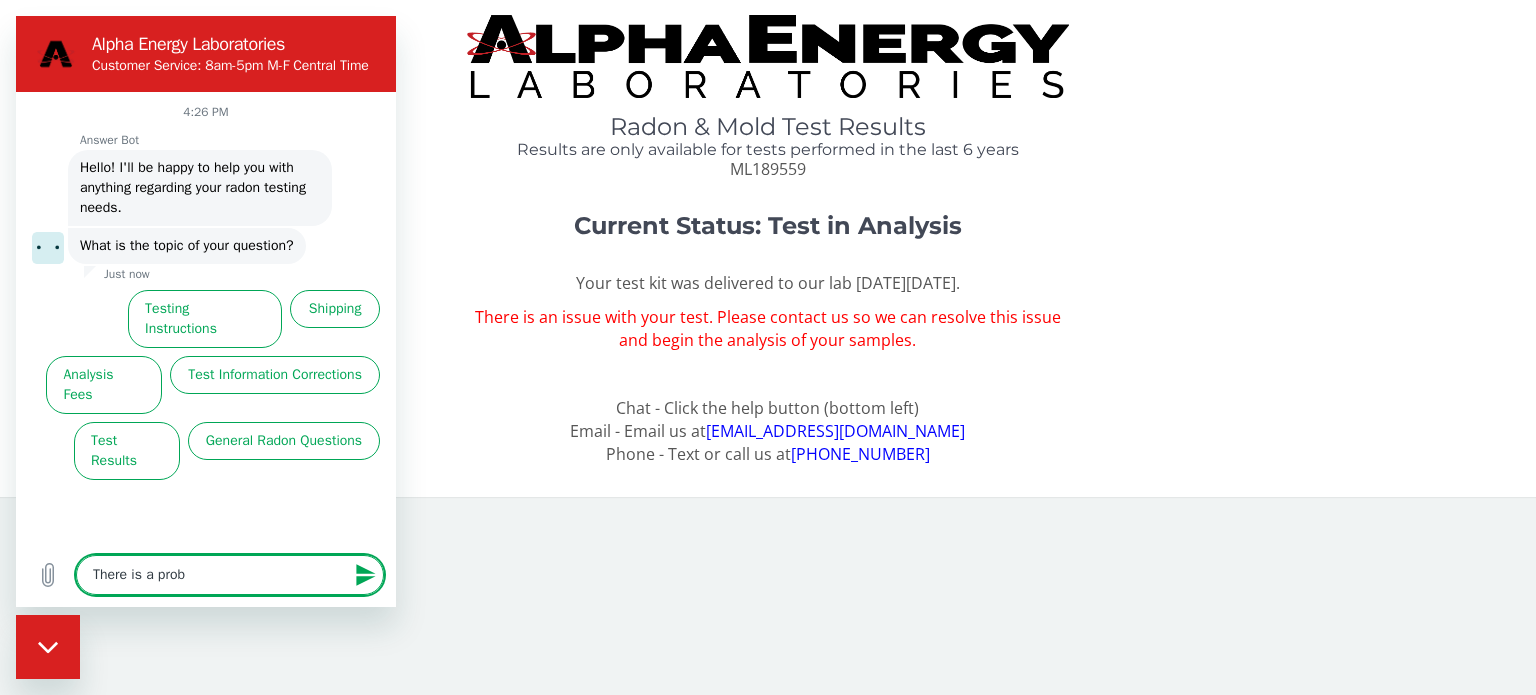 type on "There is a probl" 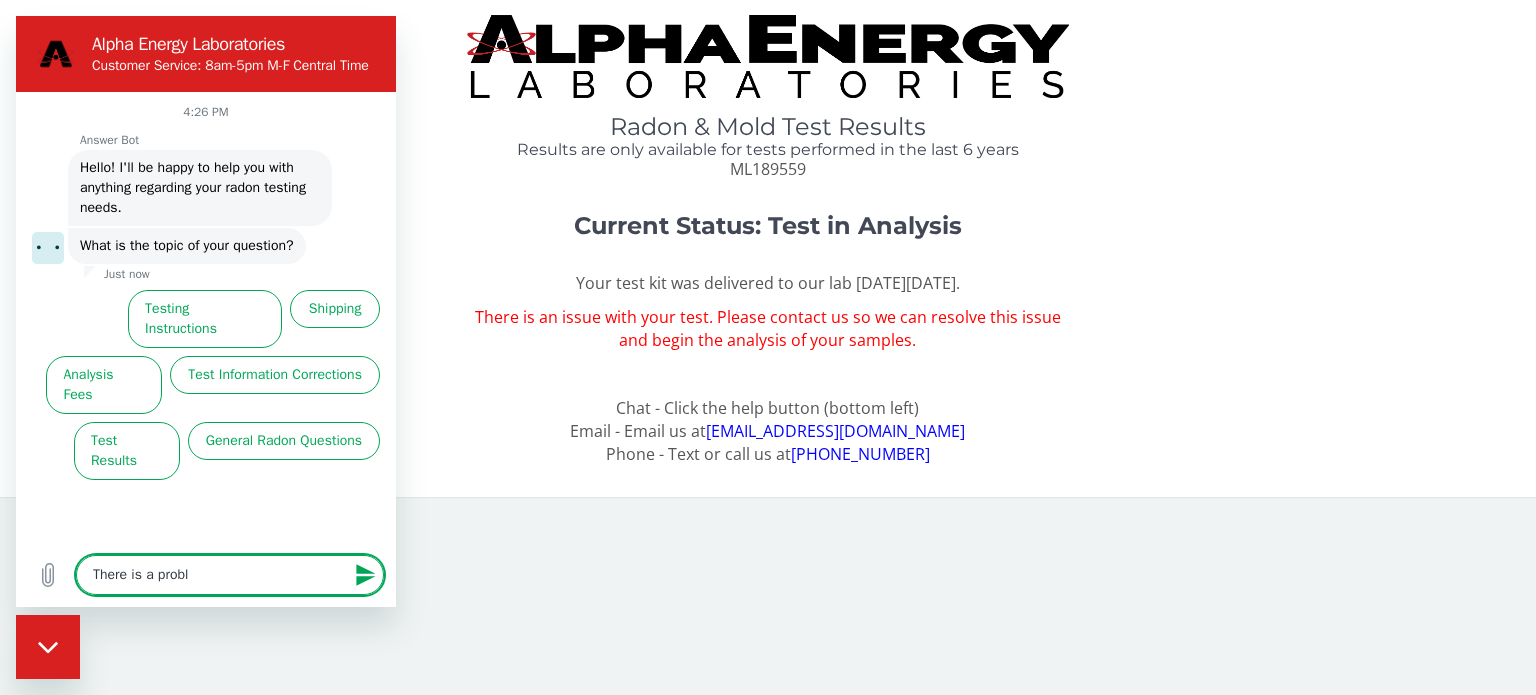 type on "There is a proble" 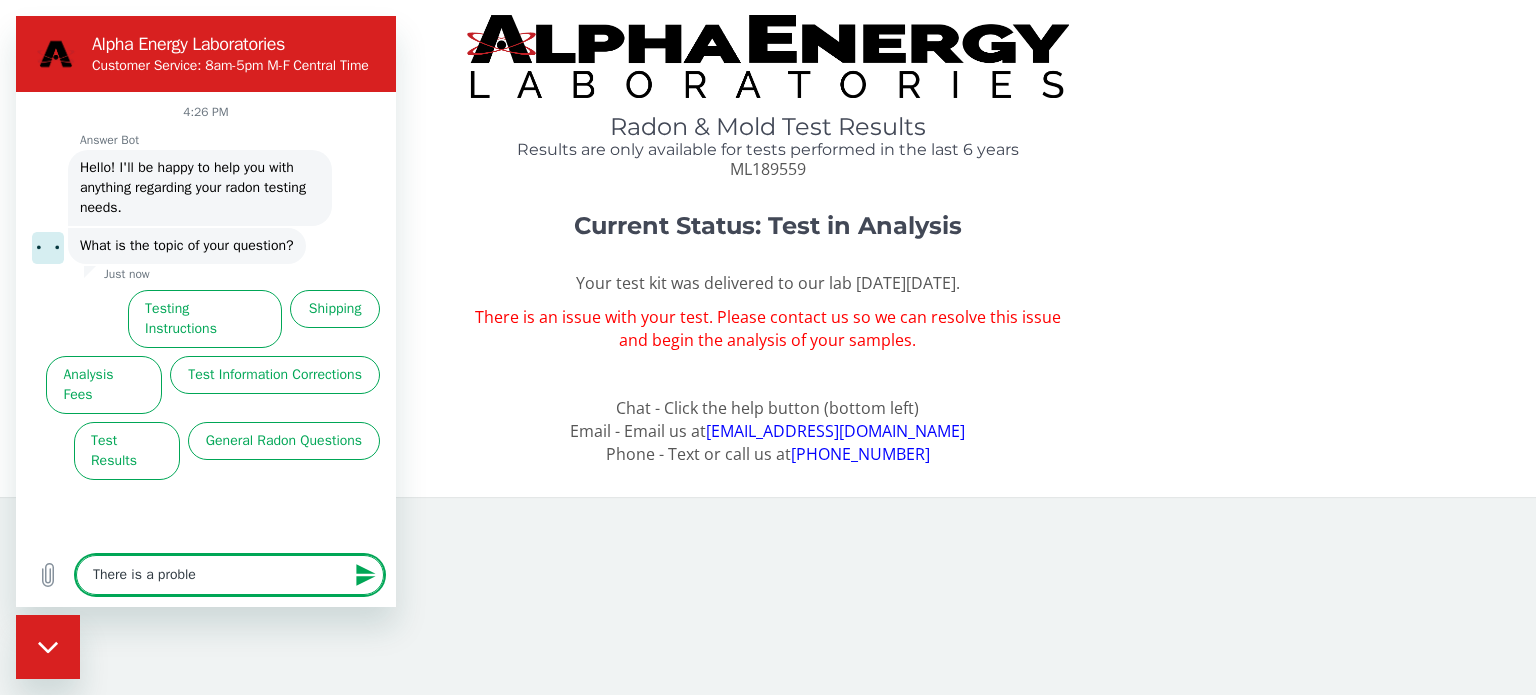 type on "There is a problem" 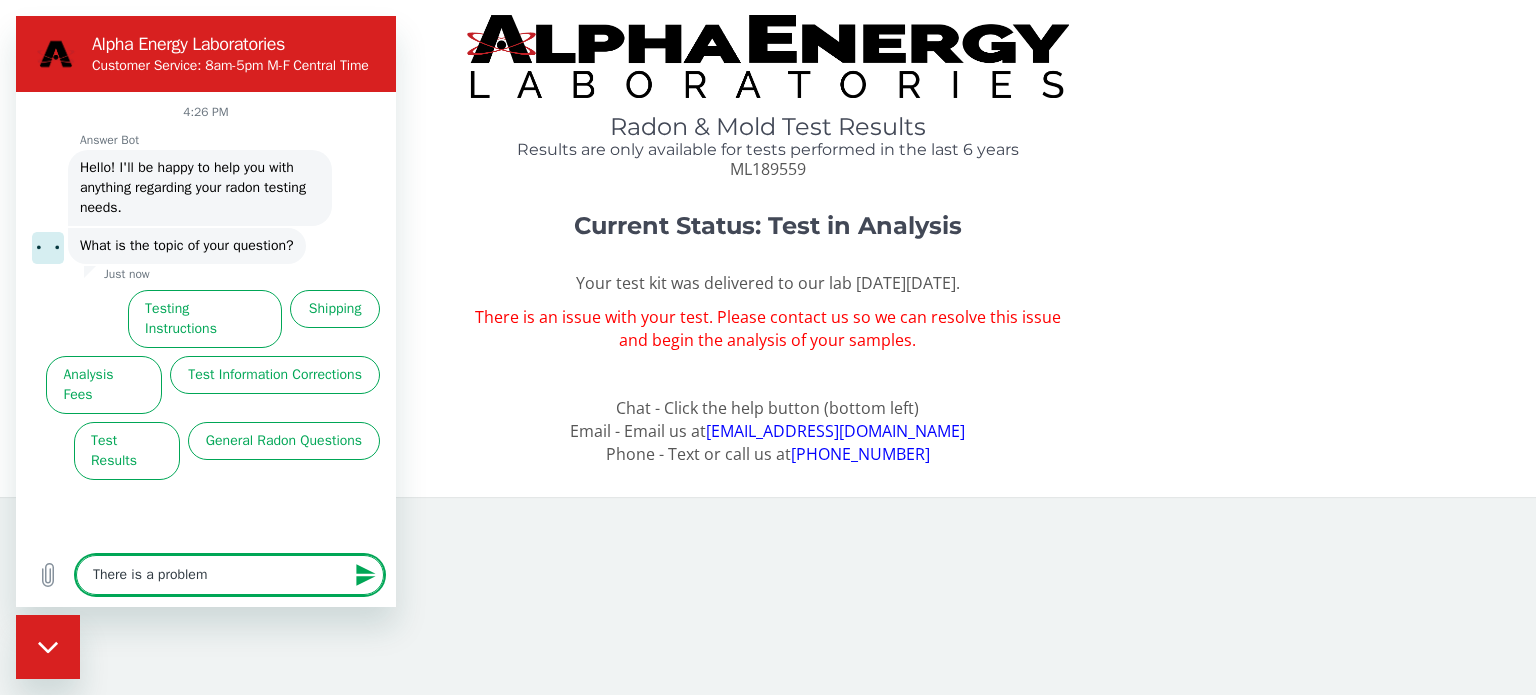 type on "x" 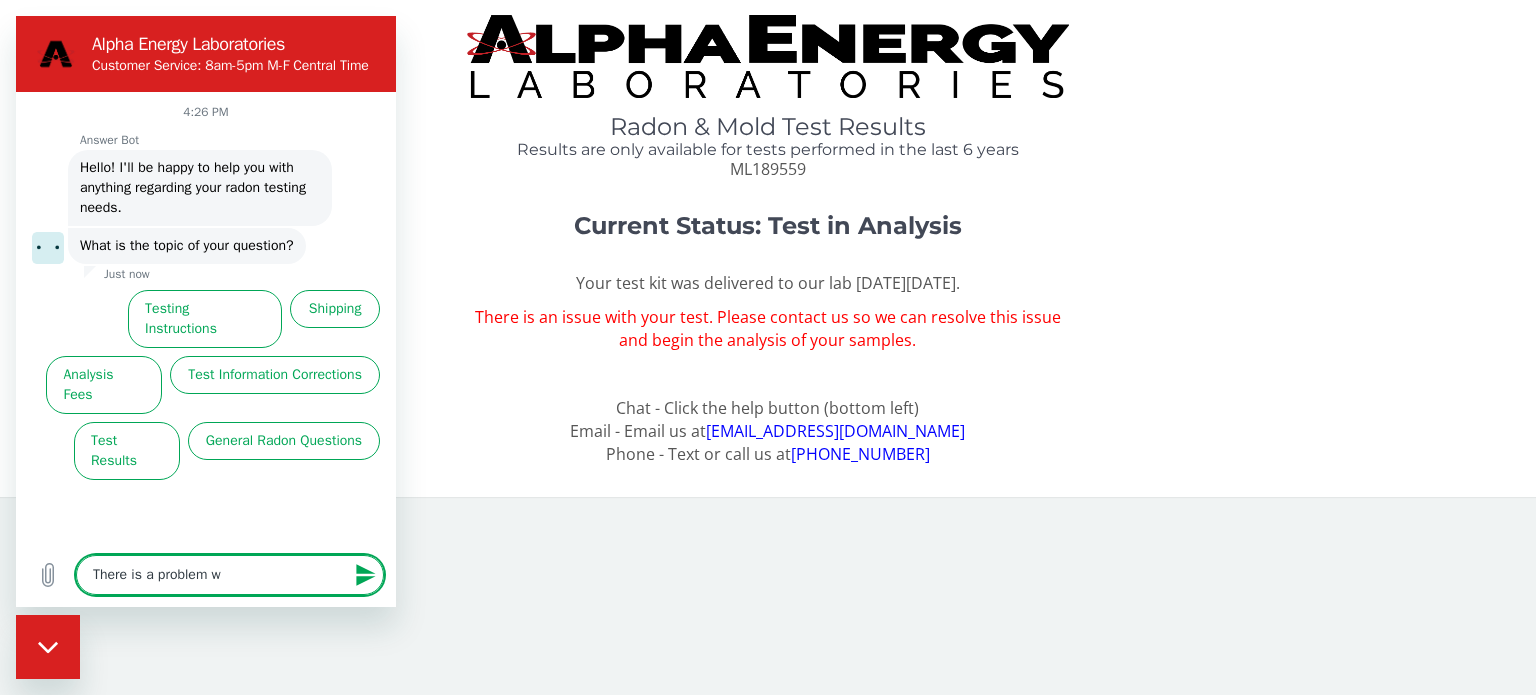 type on "There is a problem wi" 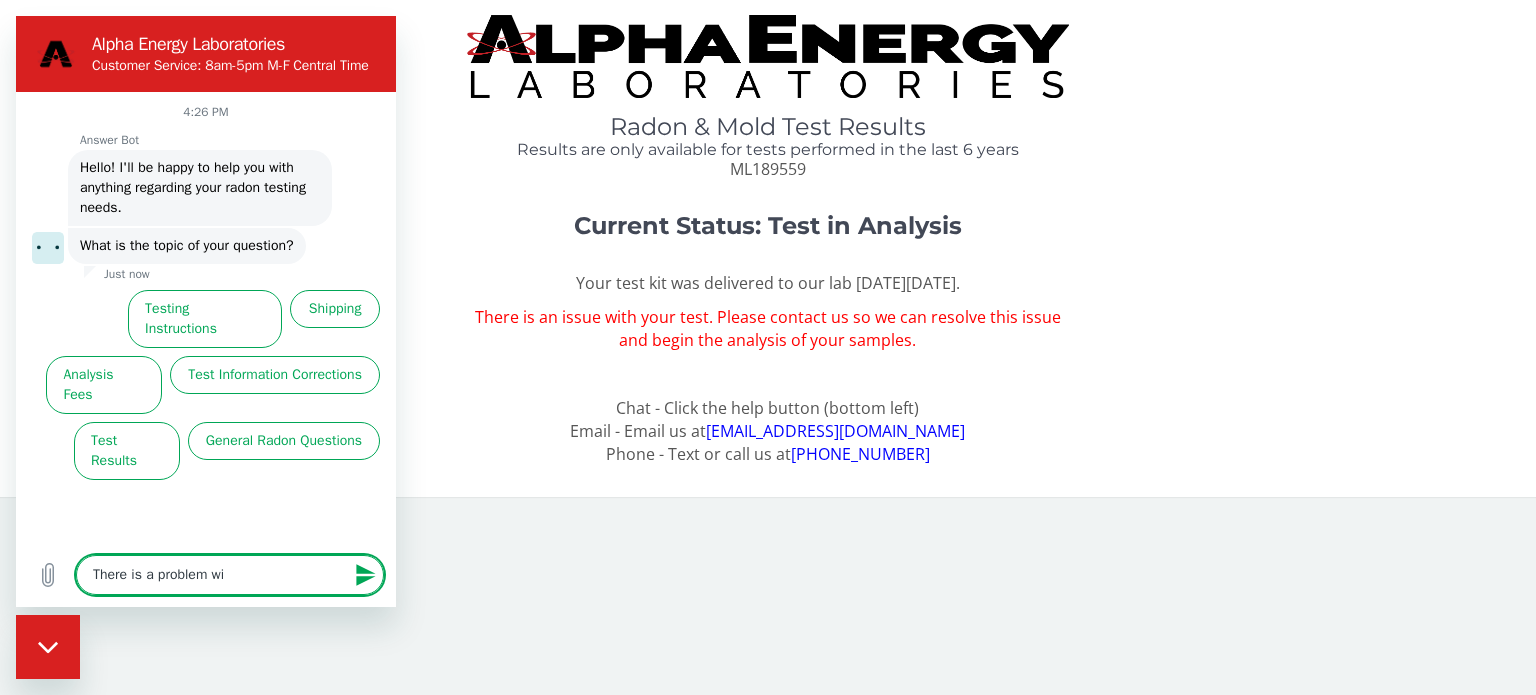type on "There is a problem wit" 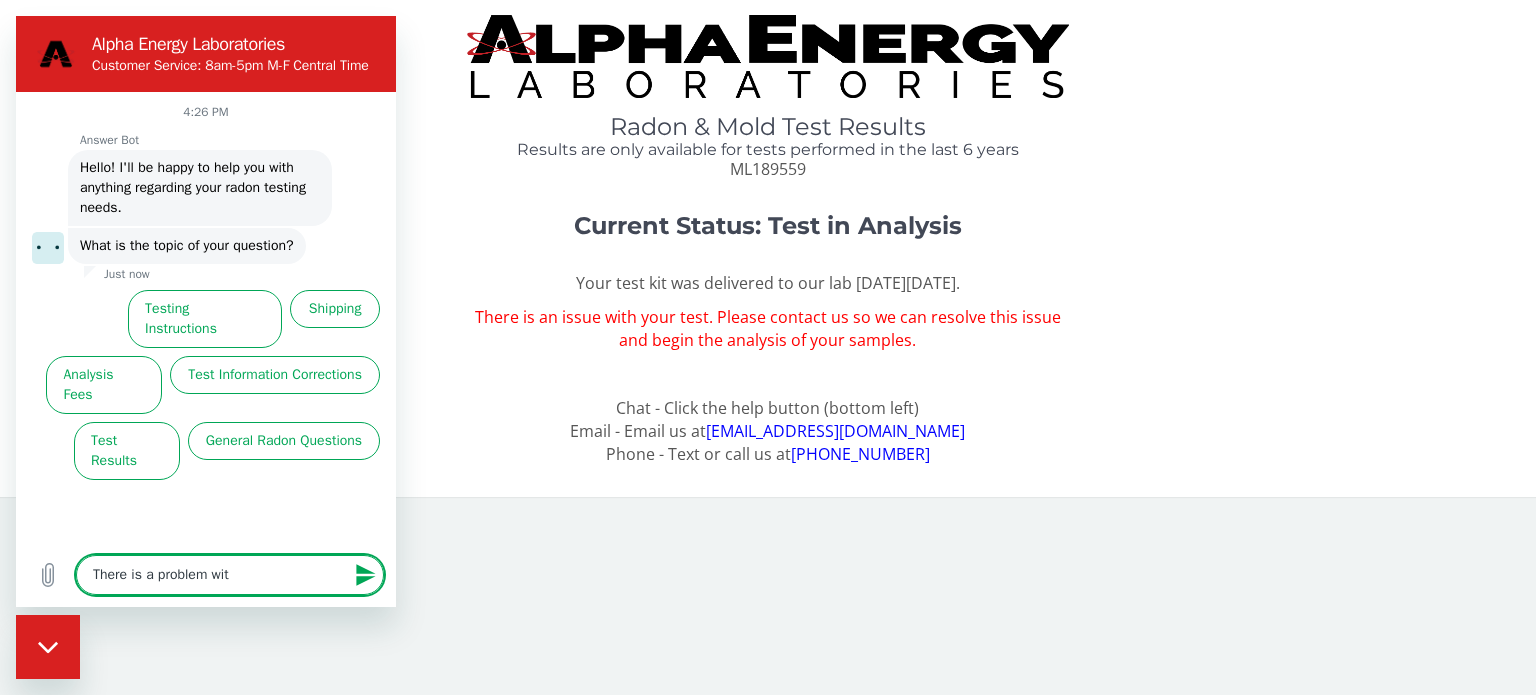 type on "There is a problem with" 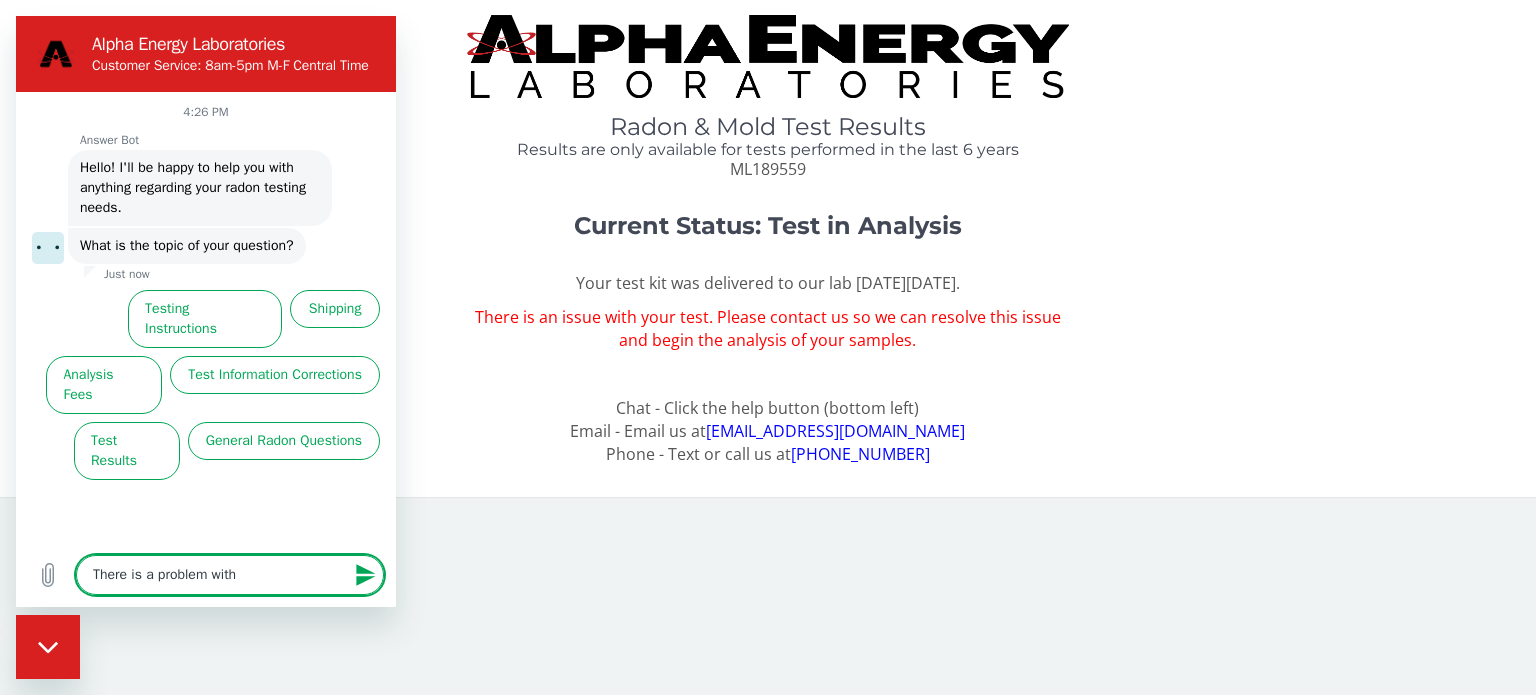 type on "There is a problem with" 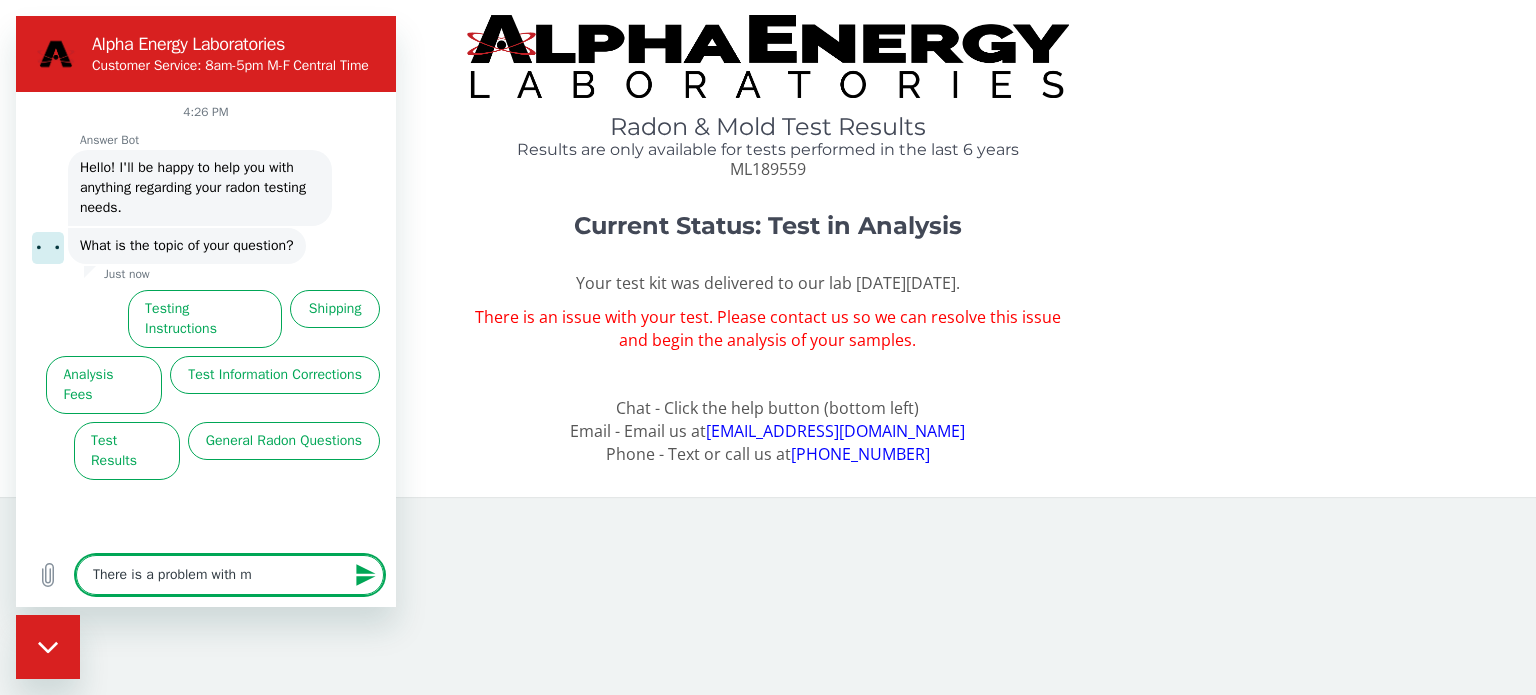 type on "There is a problem with my" 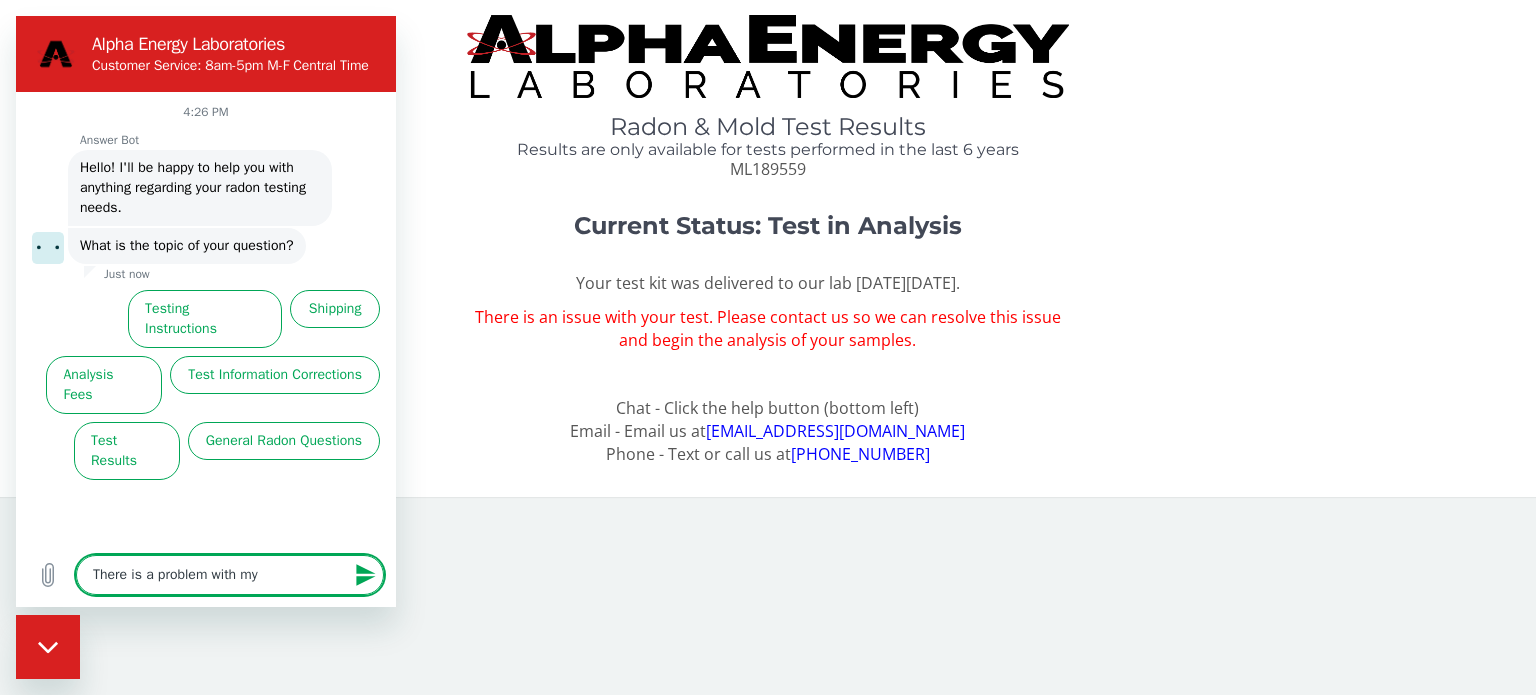 type on "There is a problem with my" 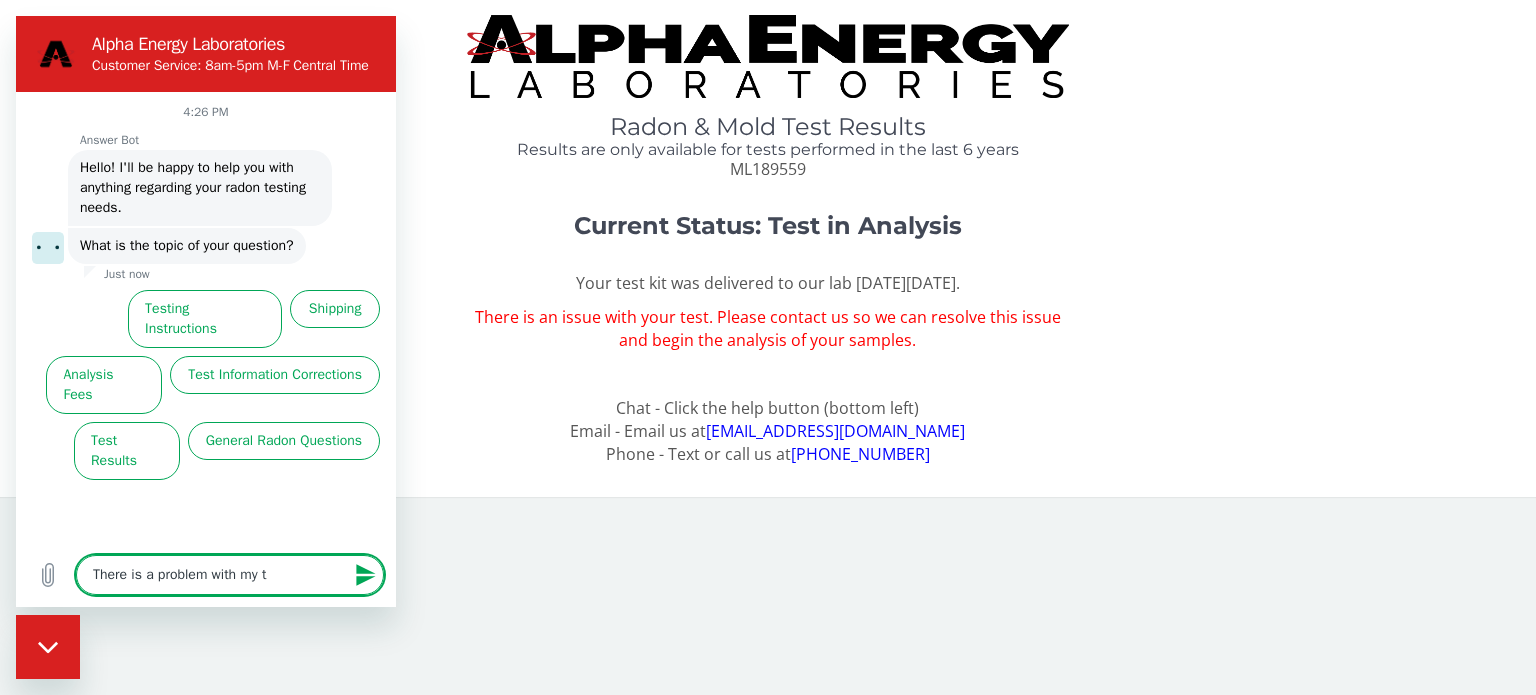 type on "There is a problem with my te" 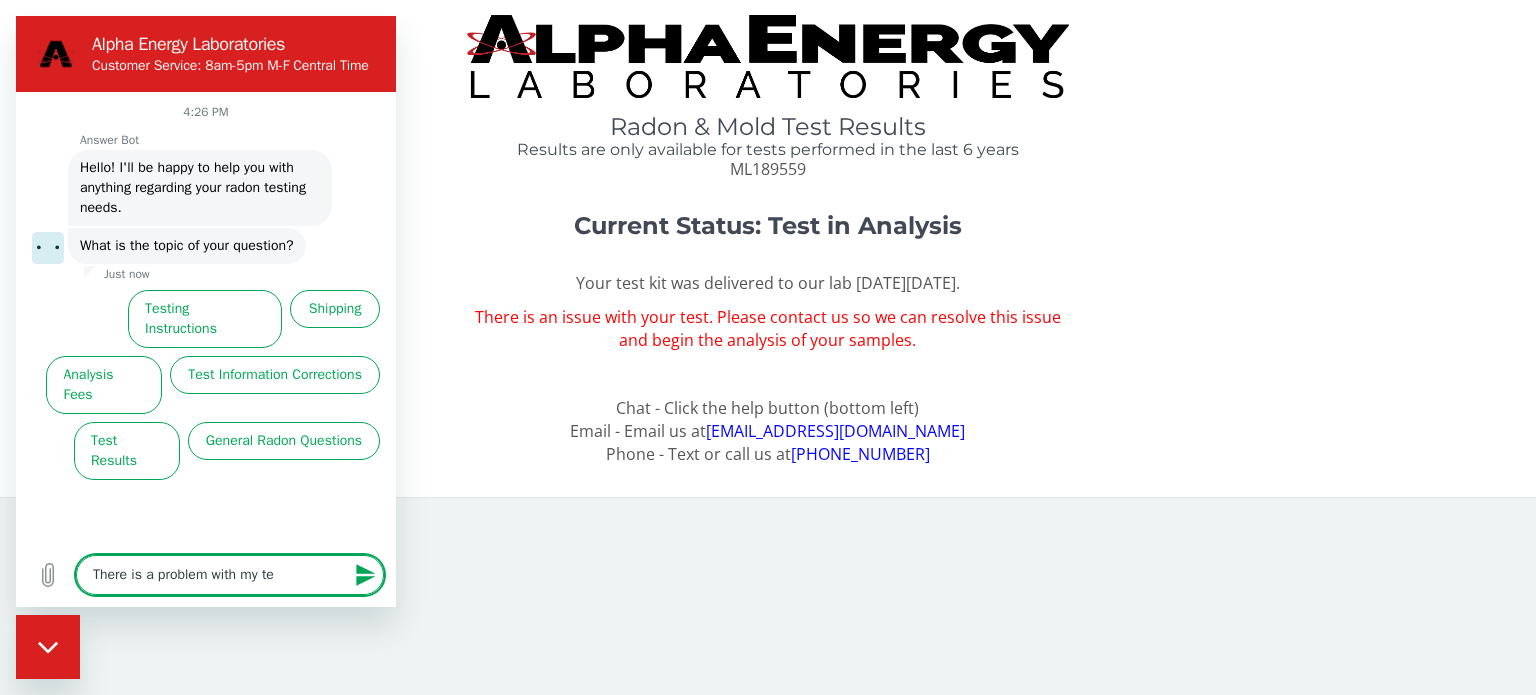 type on "There is a problem with my tes" 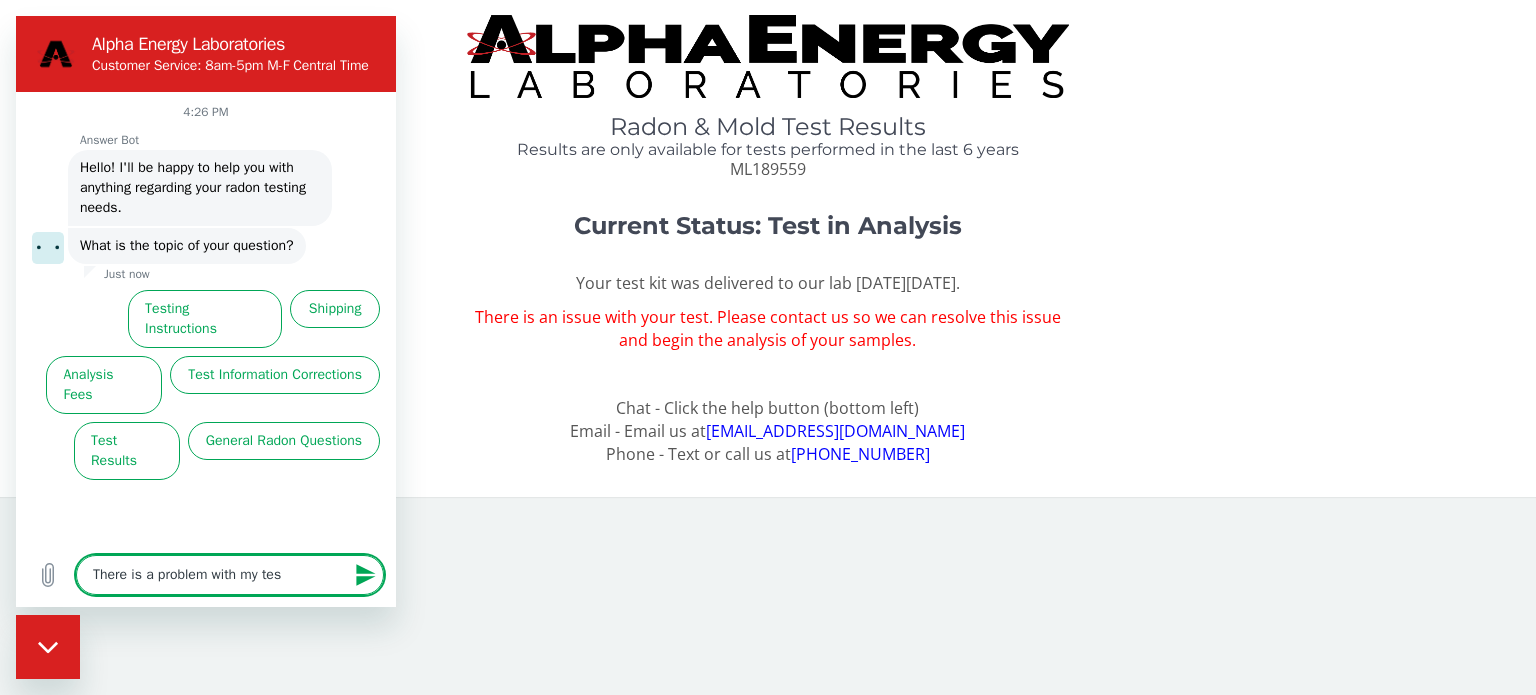 type on "There is a problem with my test" 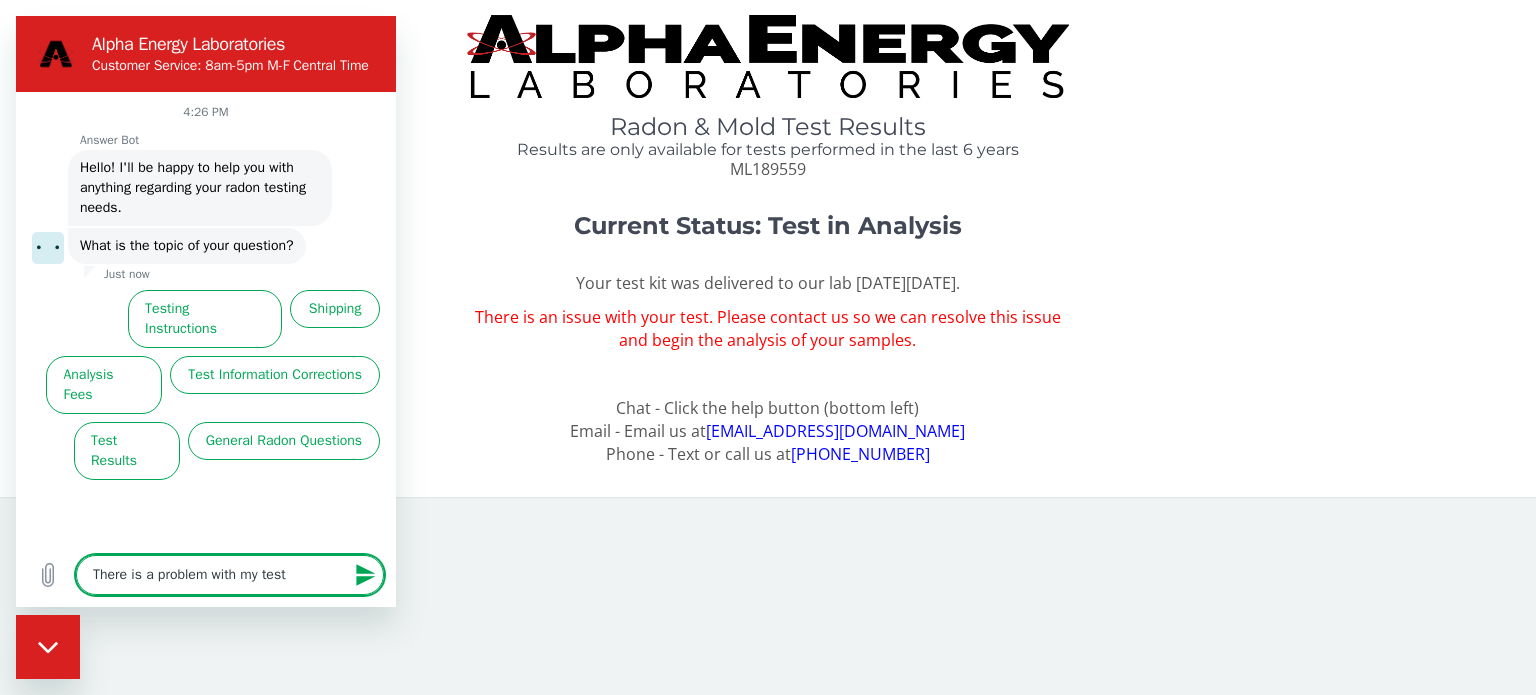type 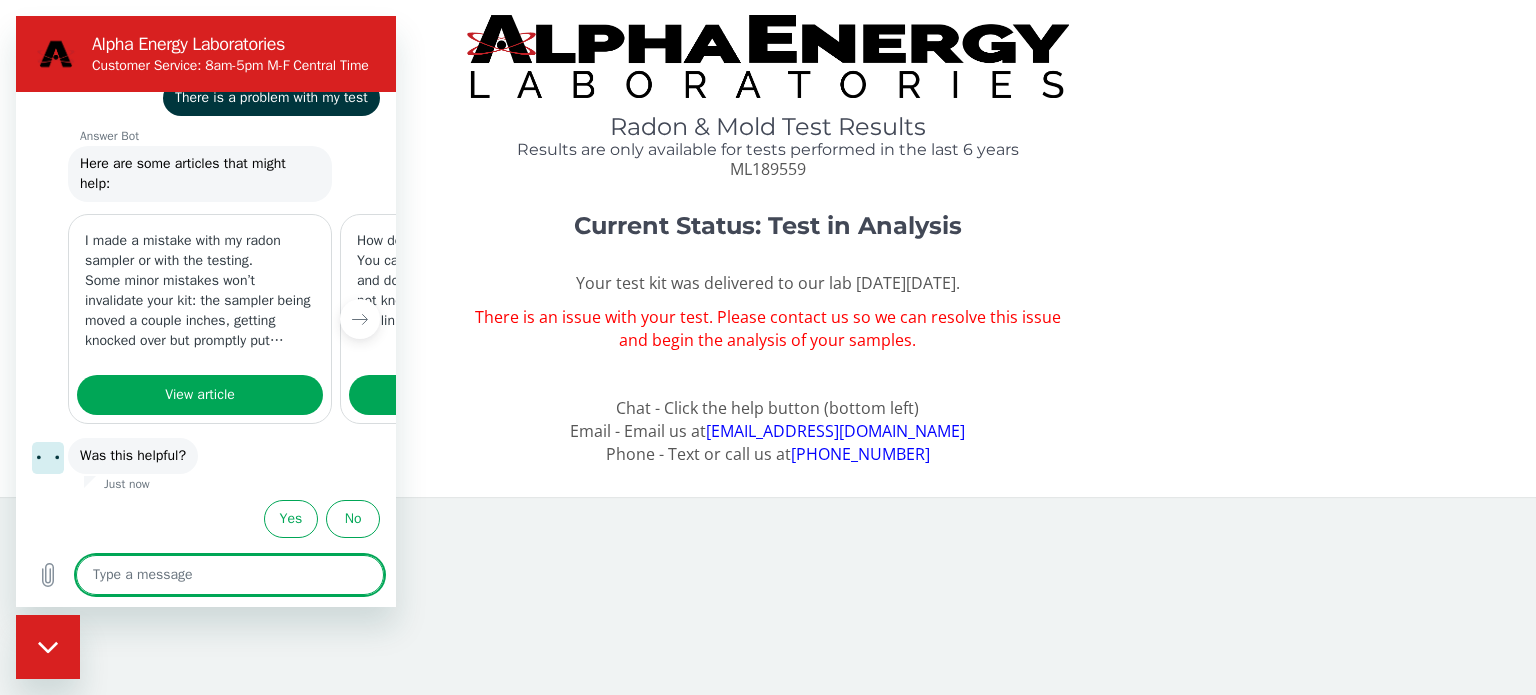 scroll, scrollTop: 215, scrollLeft: 0, axis: vertical 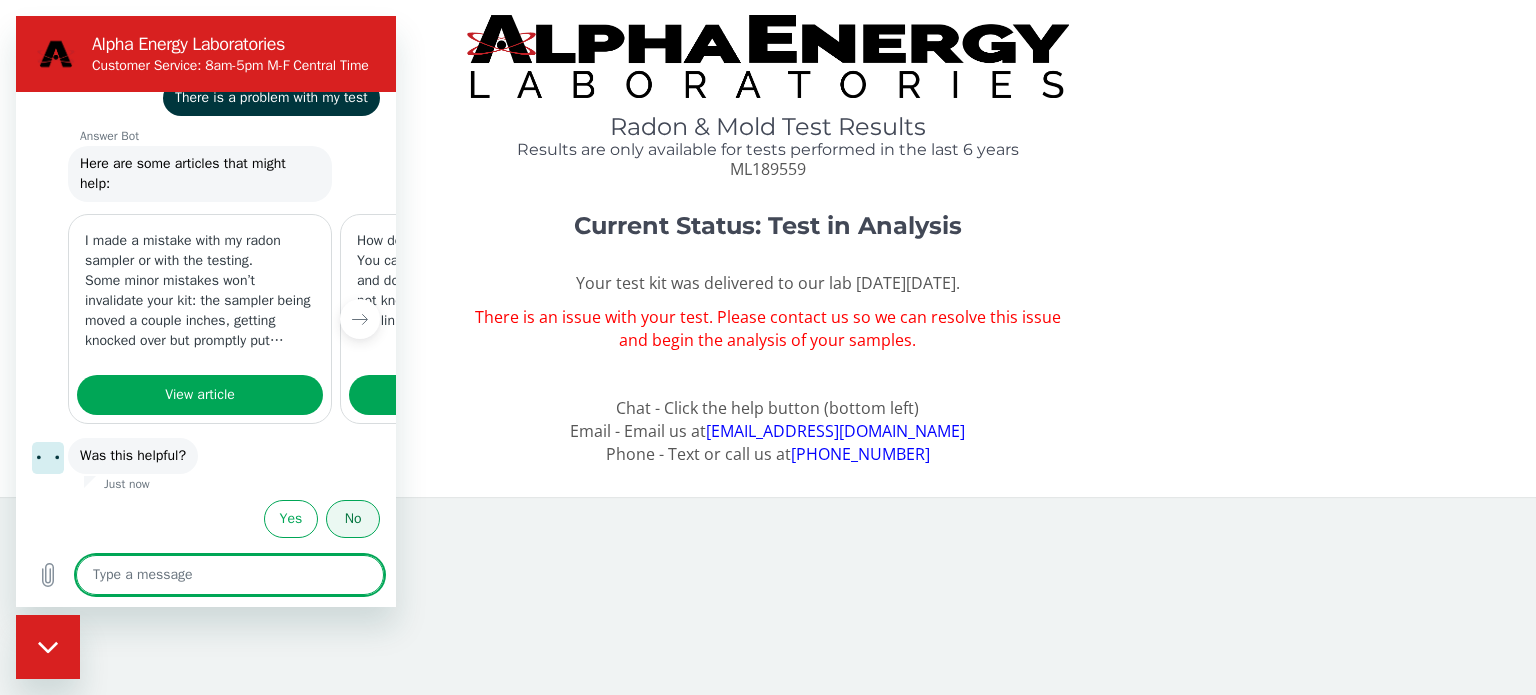click on "No" at bounding box center (353, 519) 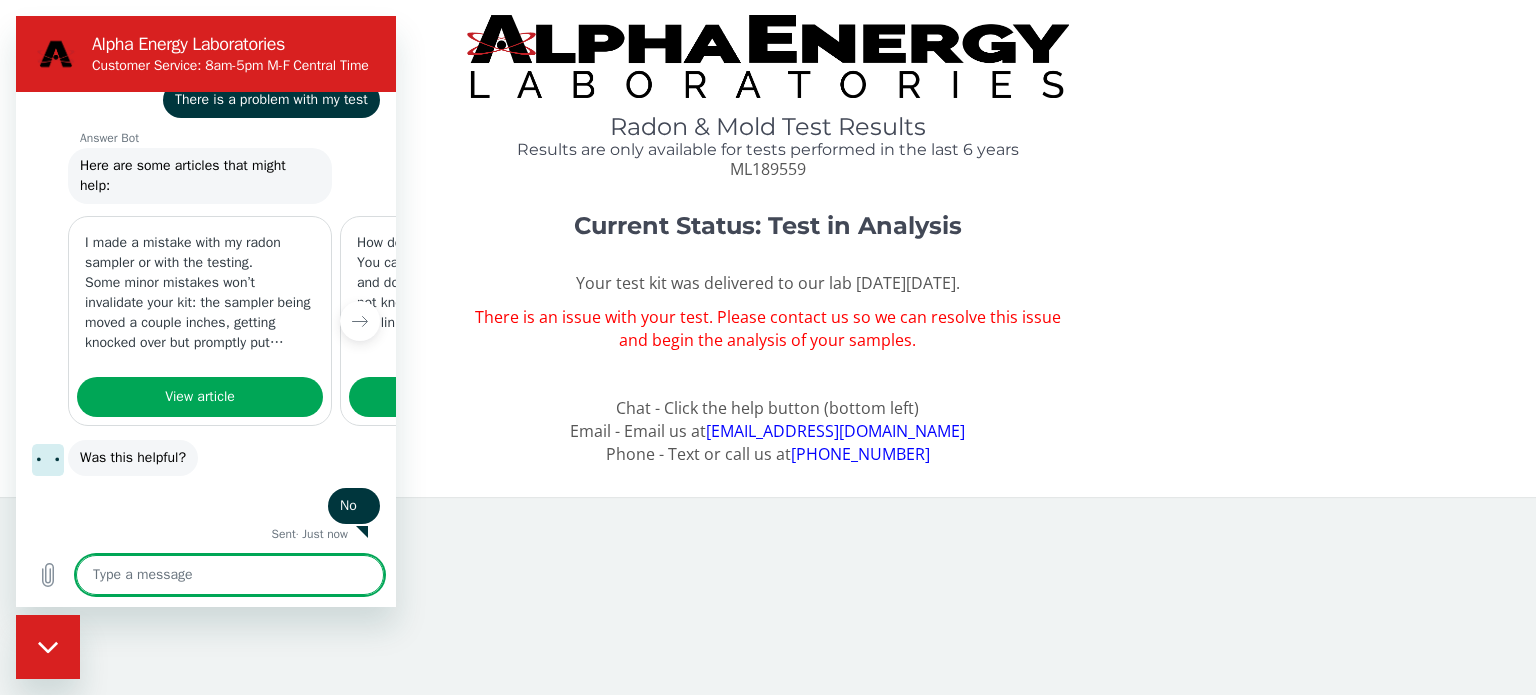 type on "x" 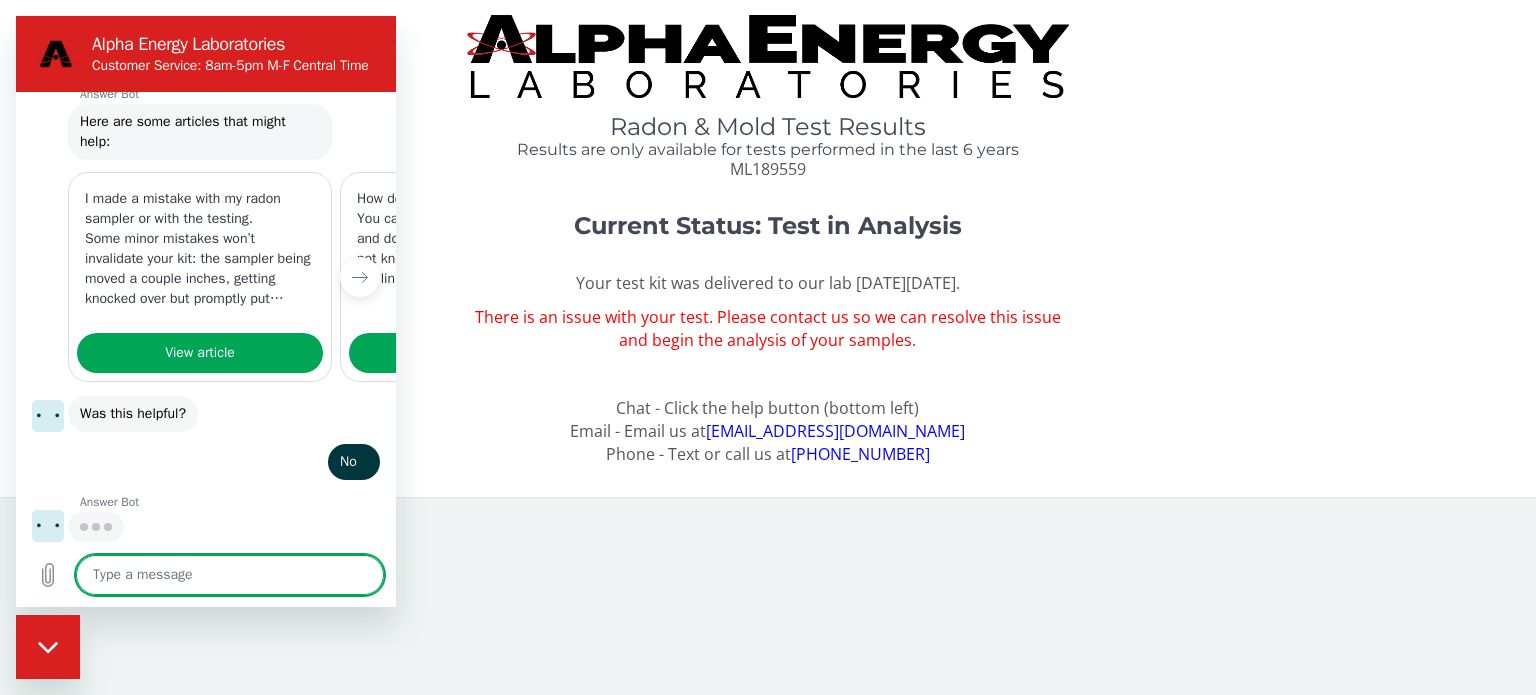 scroll, scrollTop: 255, scrollLeft: 0, axis: vertical 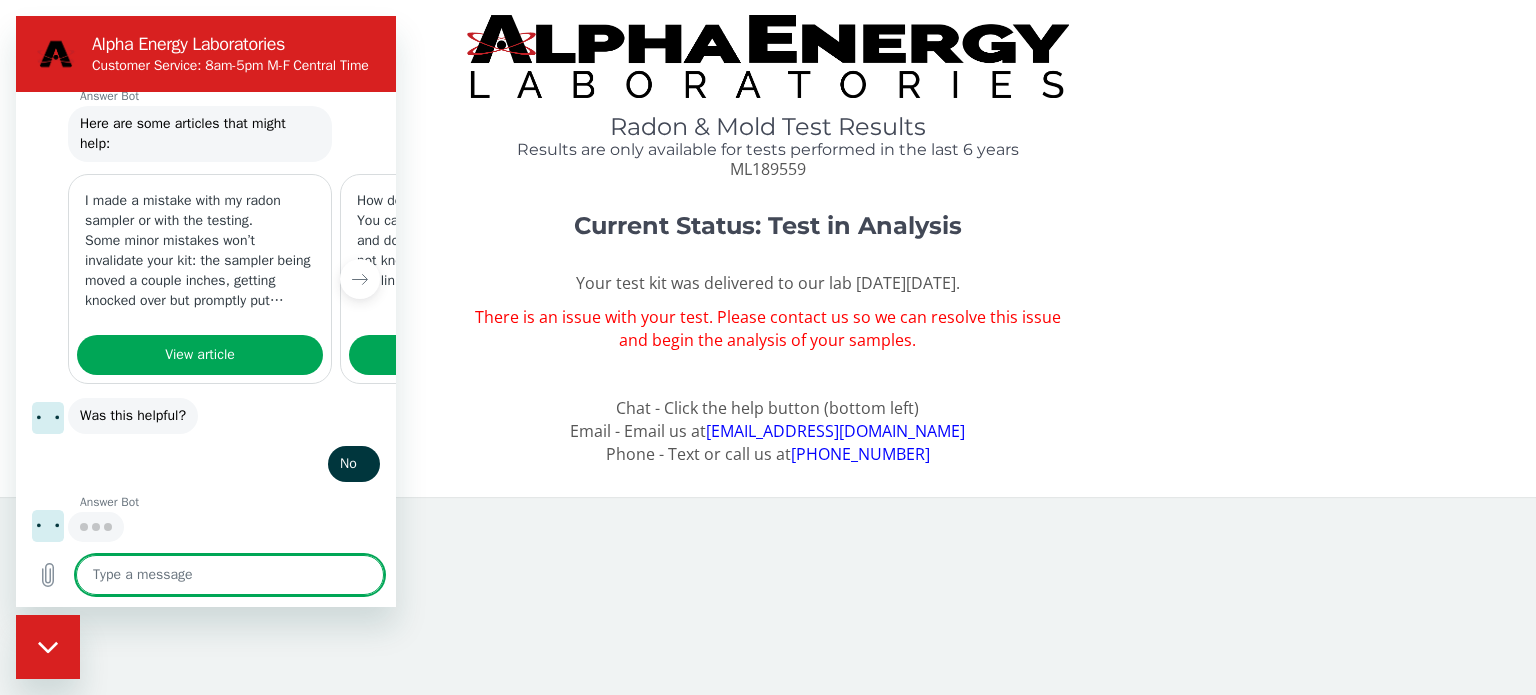 click at bounding box center [230, 575] 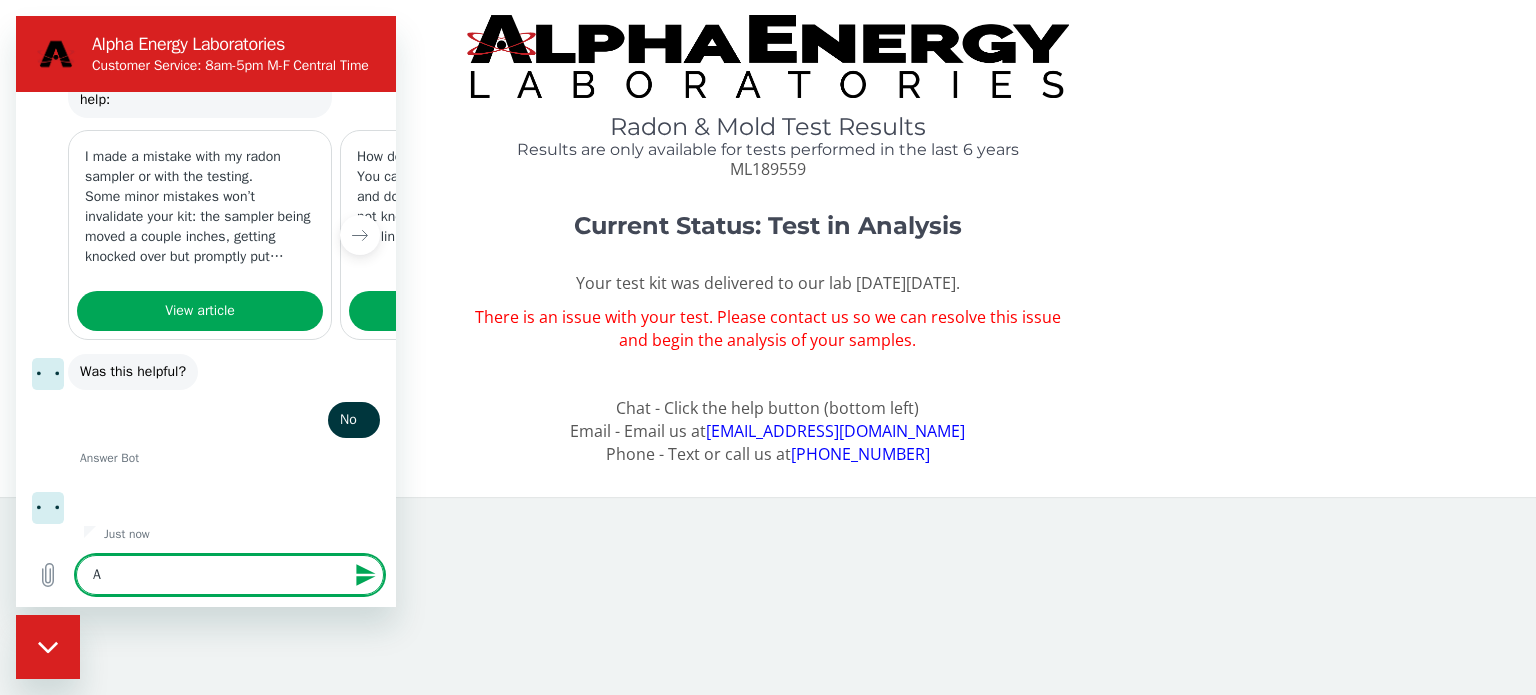 type on "Ag" 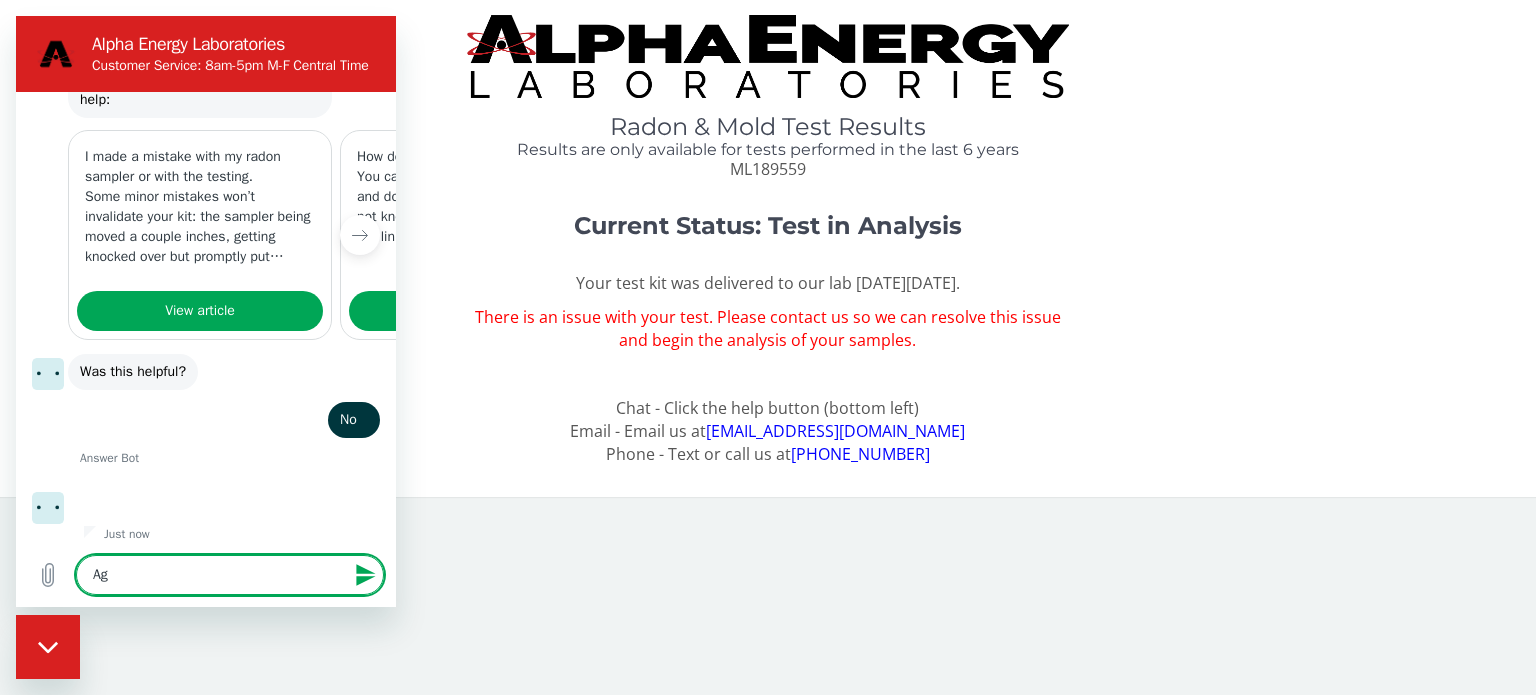 type on "Age" 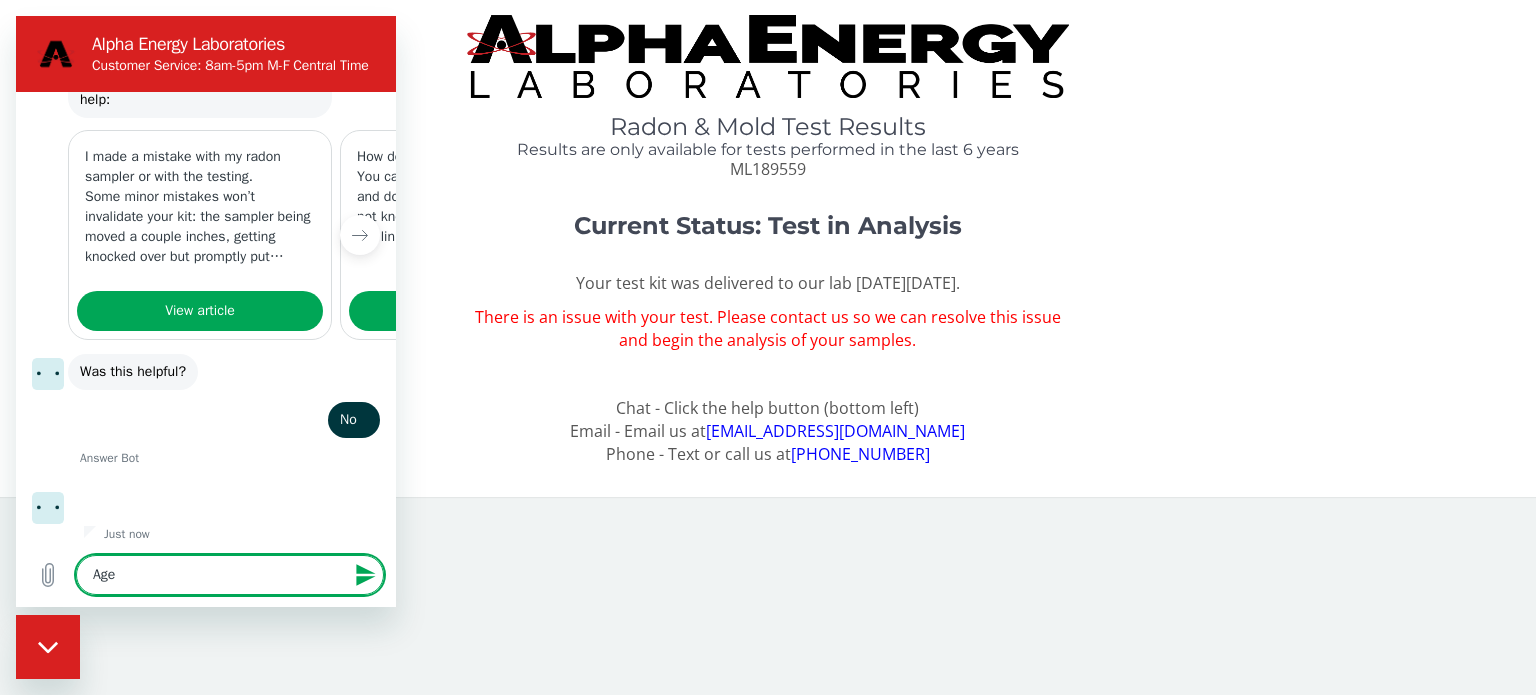 type on "Agen" 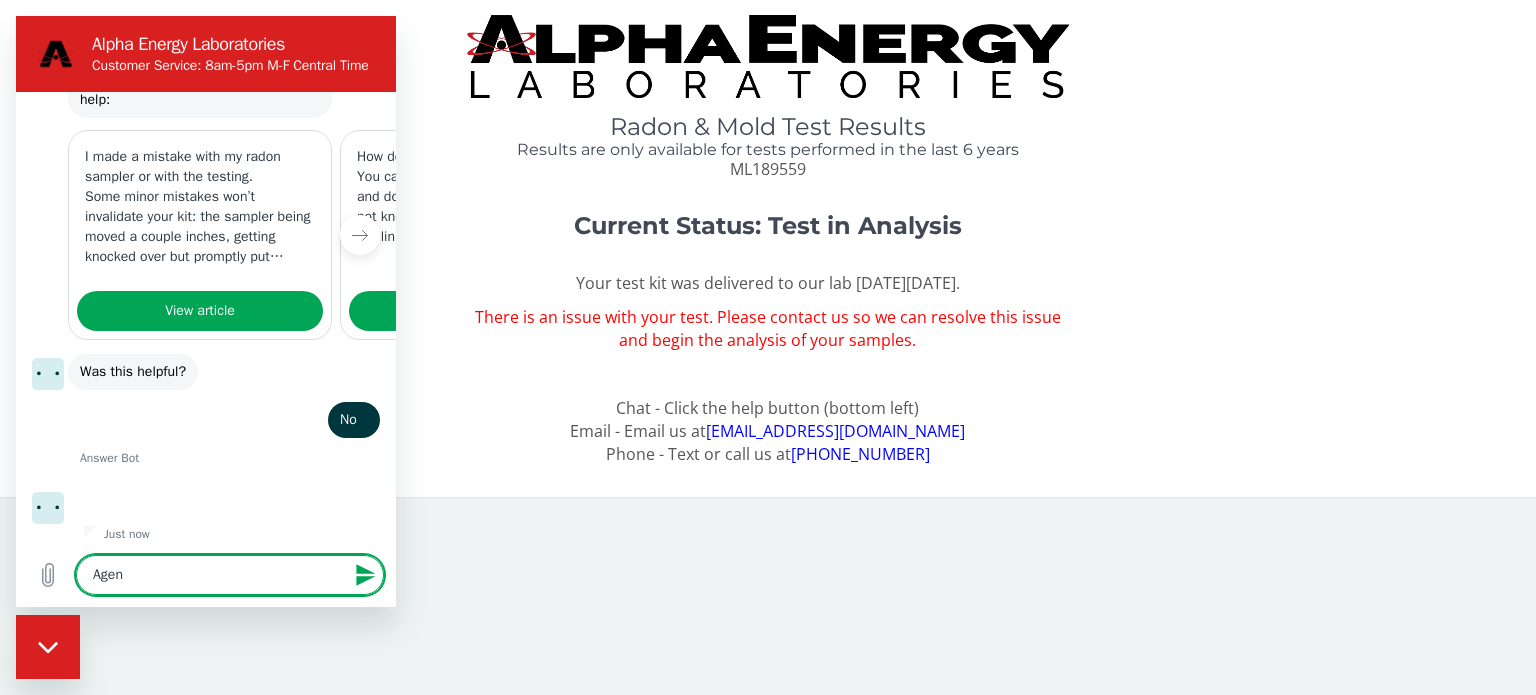 type on "Agent" 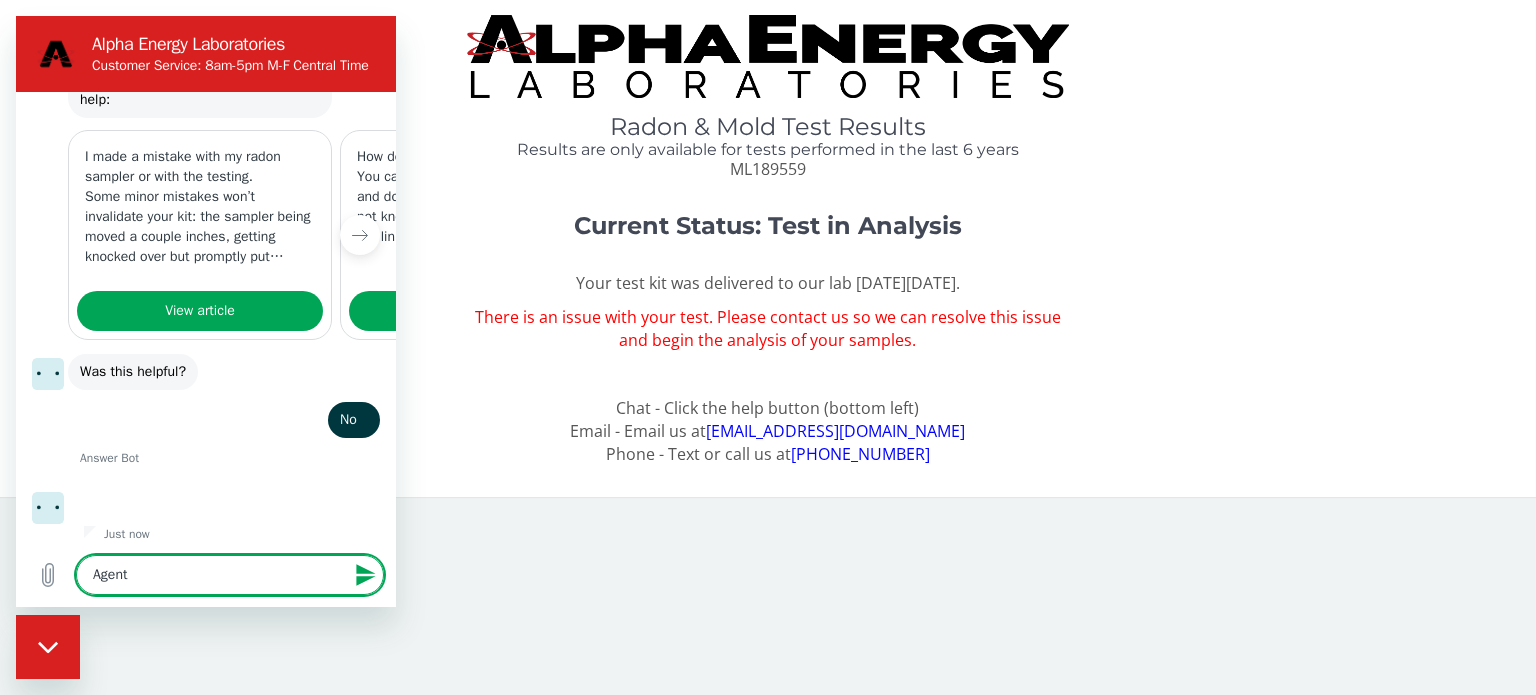 type 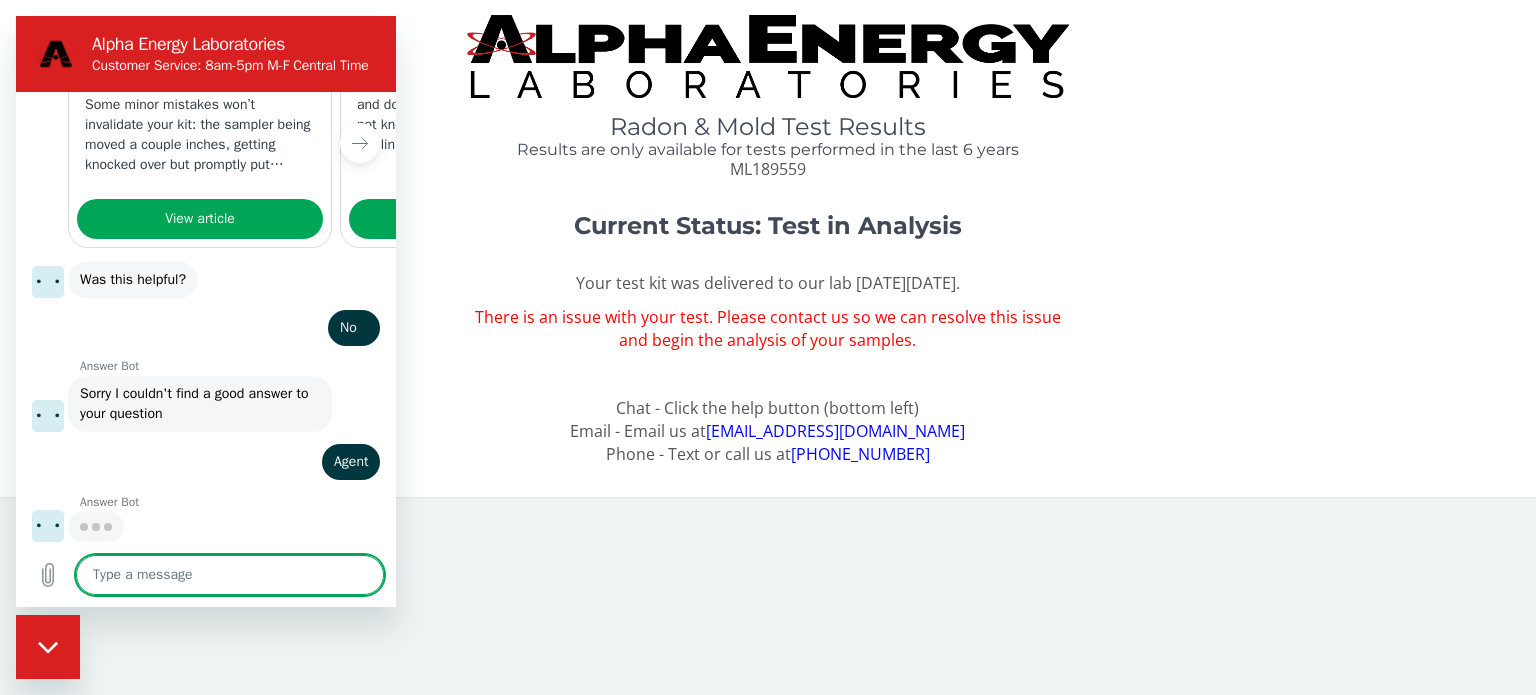 scroll, scrollTop: 389, scrollLeft: 0, axis: vertical 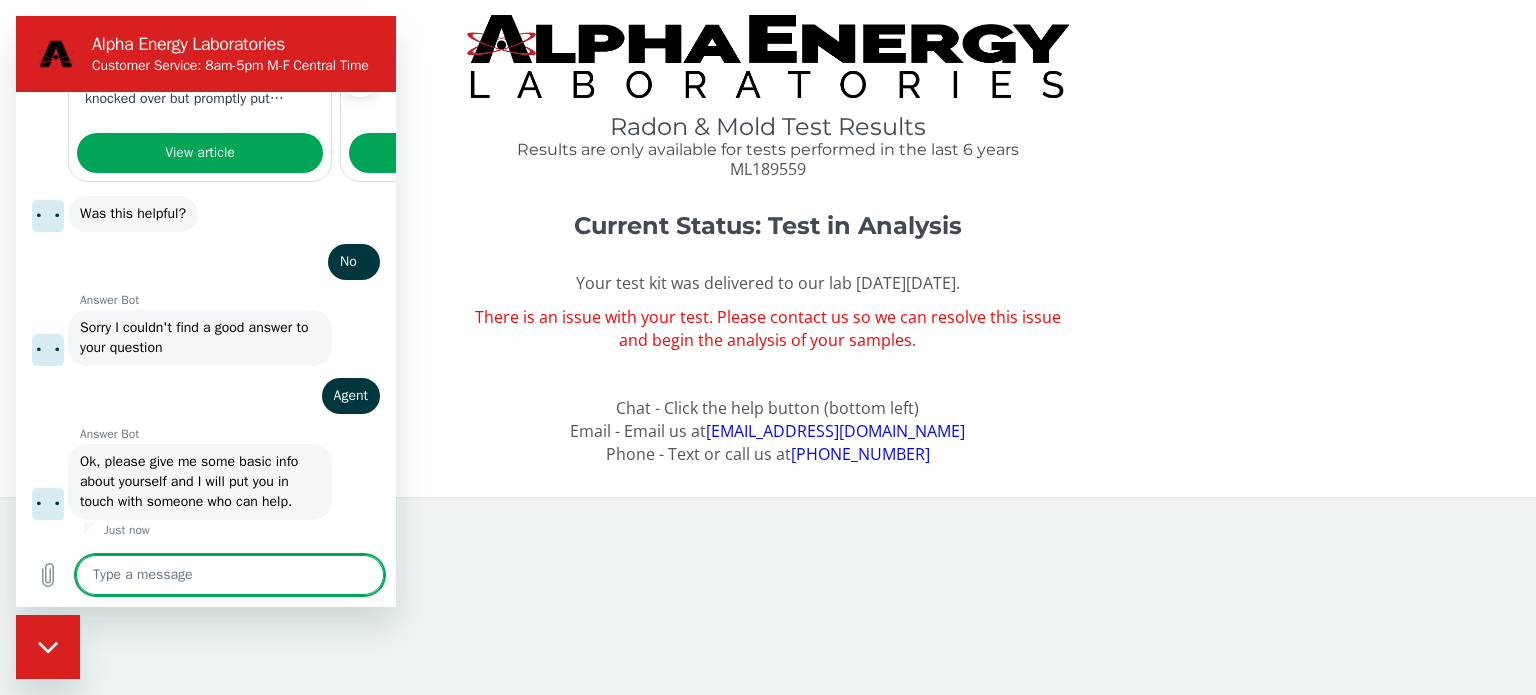 type on "x" 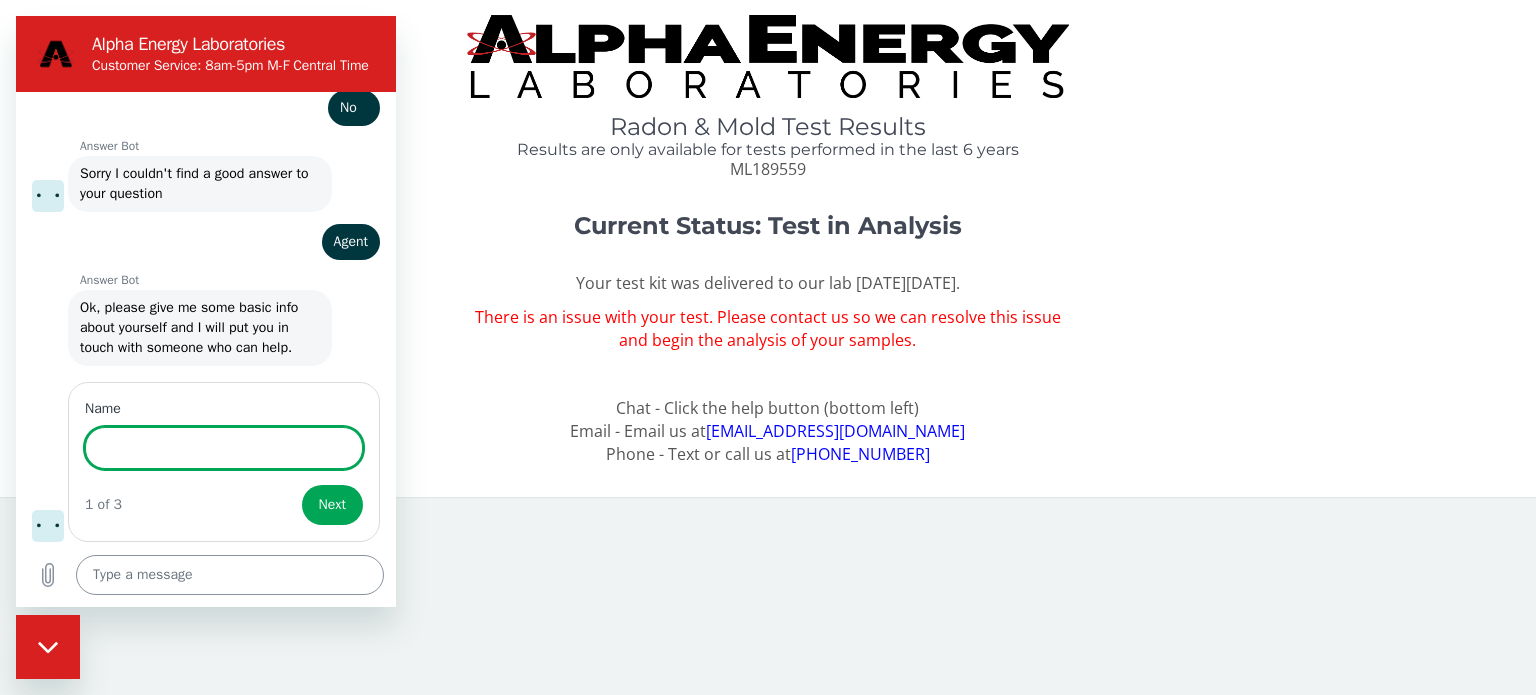scroll, scrollTop: 610, scrollLeft: 0, axis: vertical 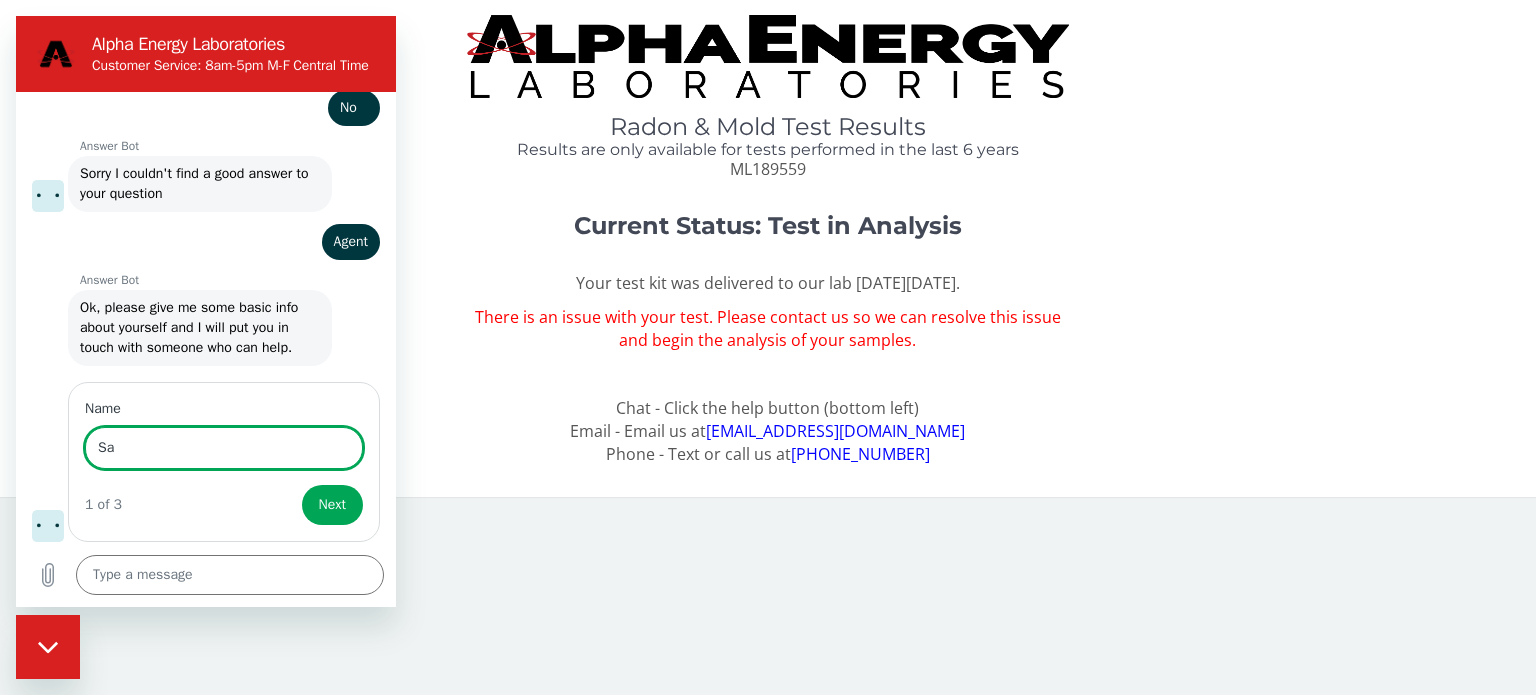 type on "S" 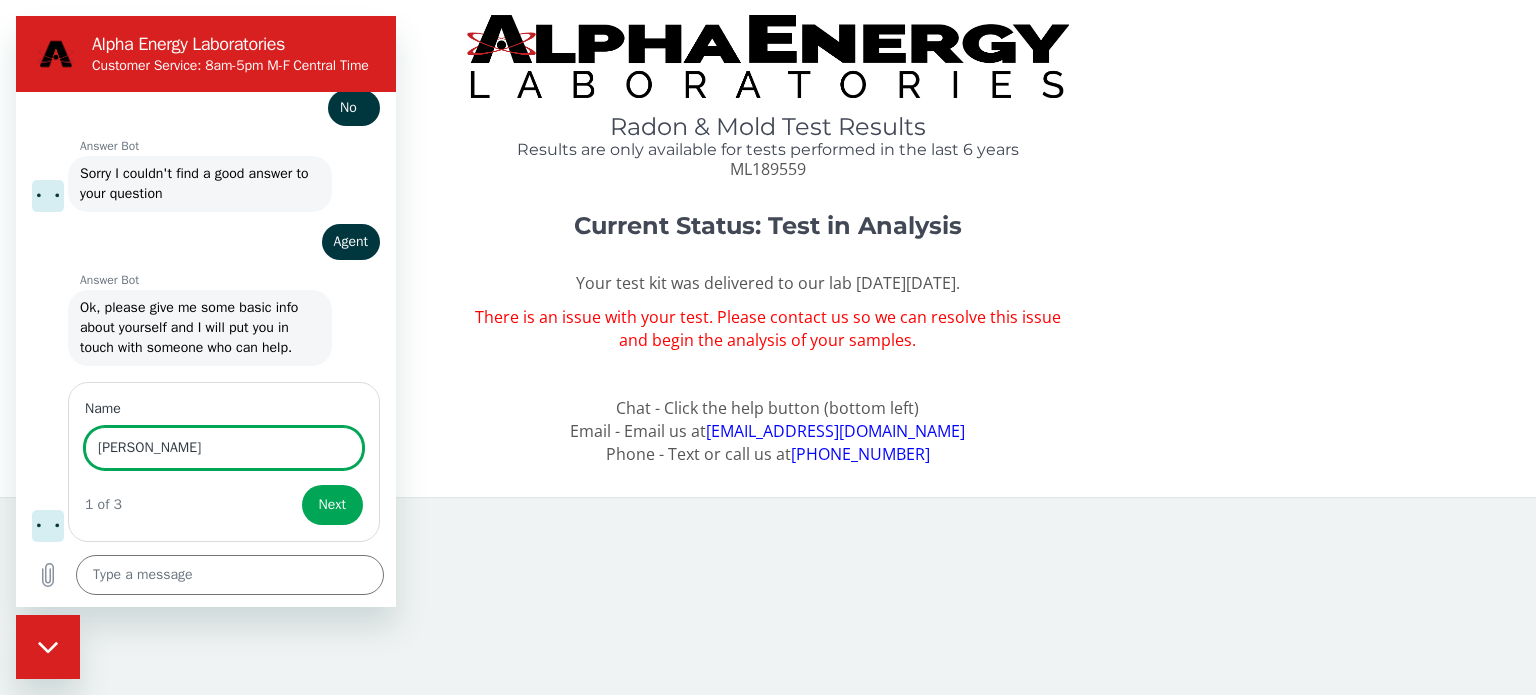 type on "[PERSON_NAME]" 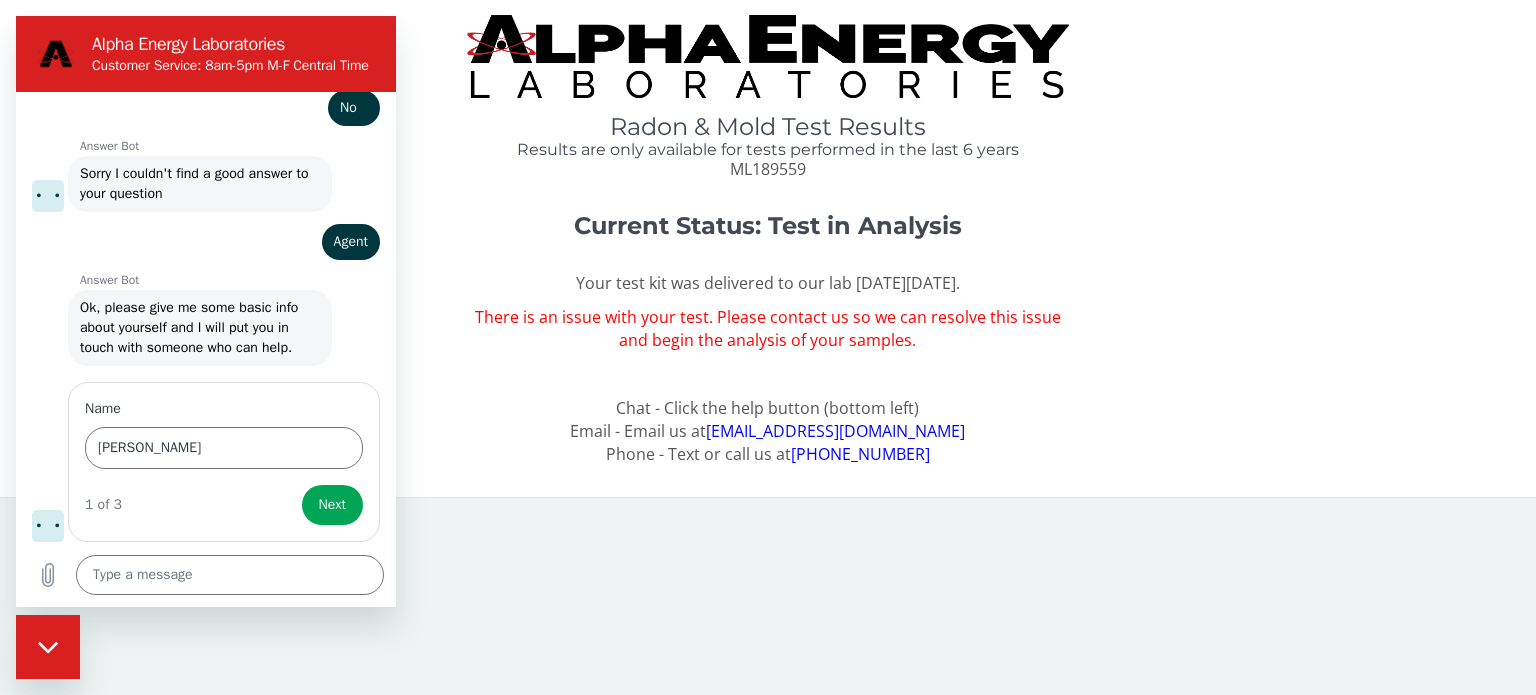 click on "1 of 3 Next" at bounding box center (224, 505) 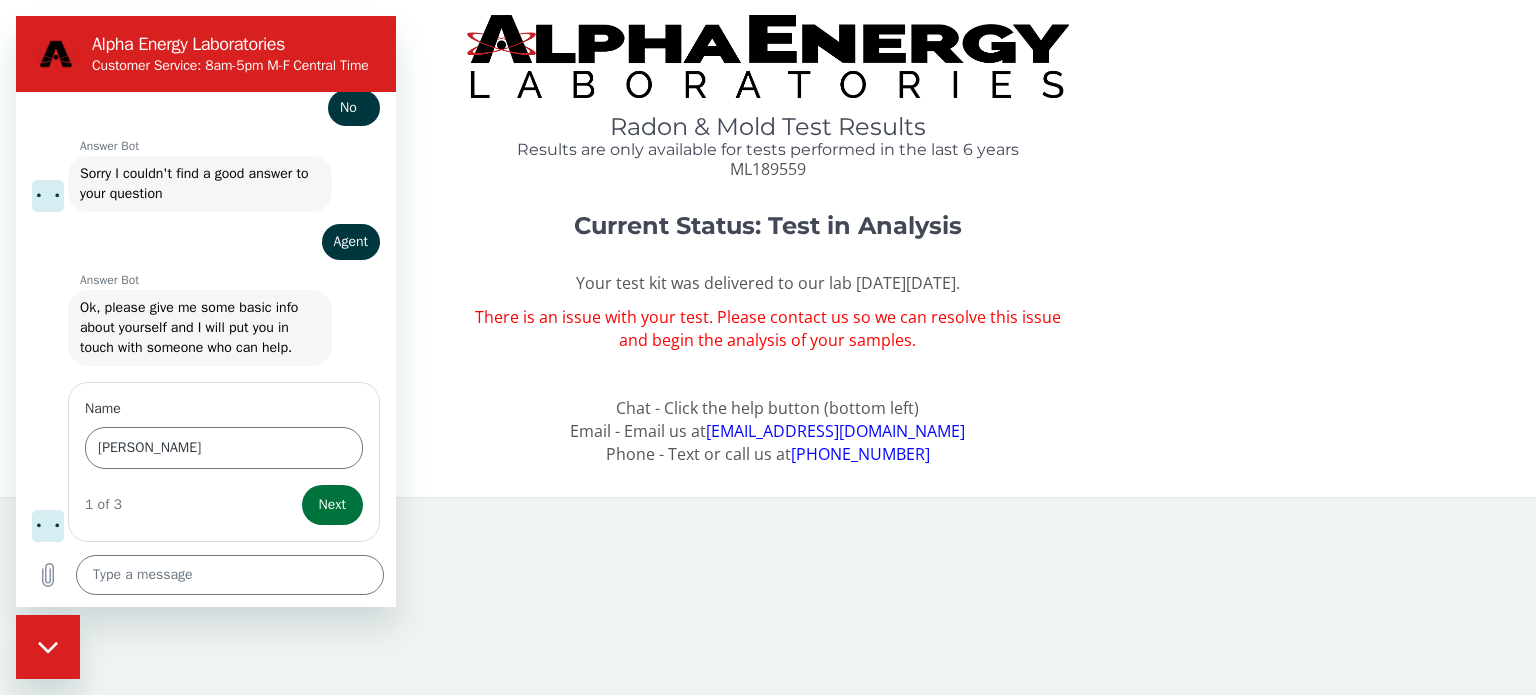 click on "Next" at bounding box center [332, 505] 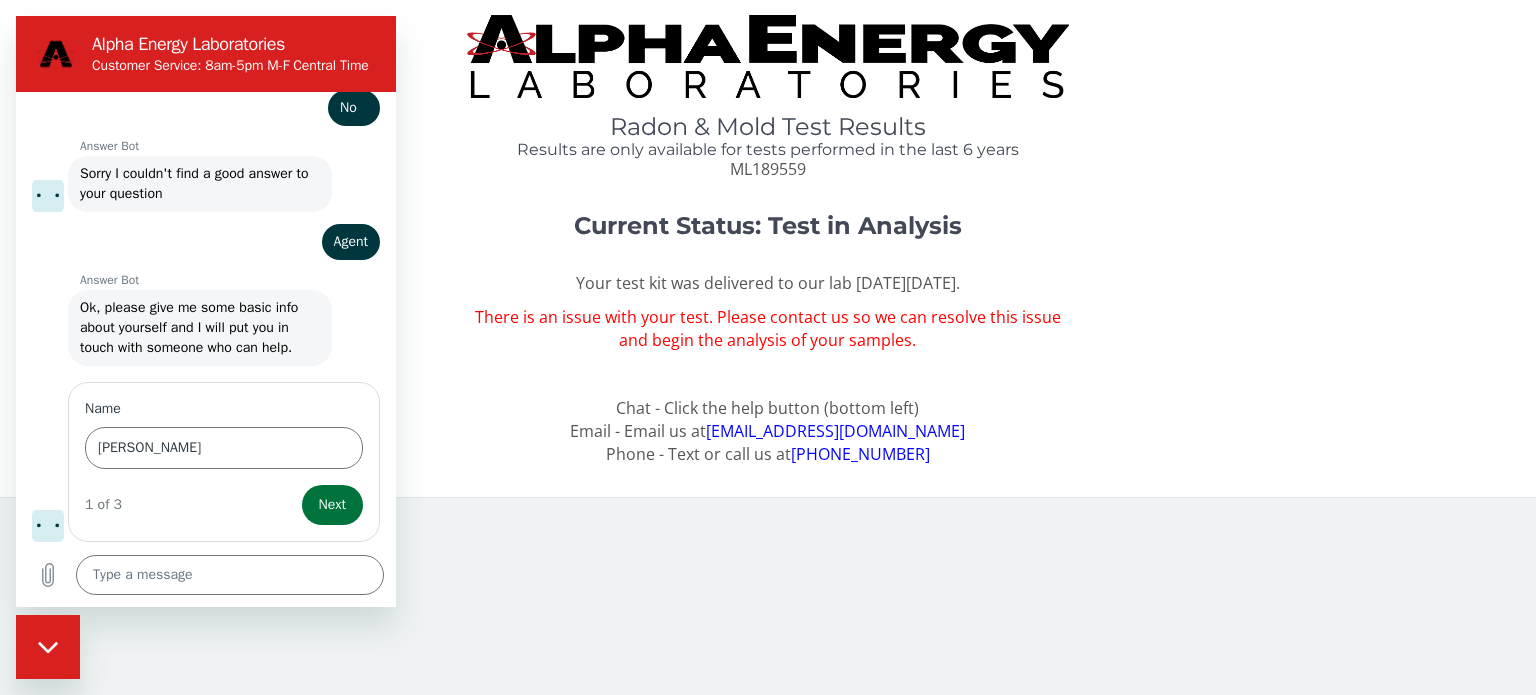 type on "x" 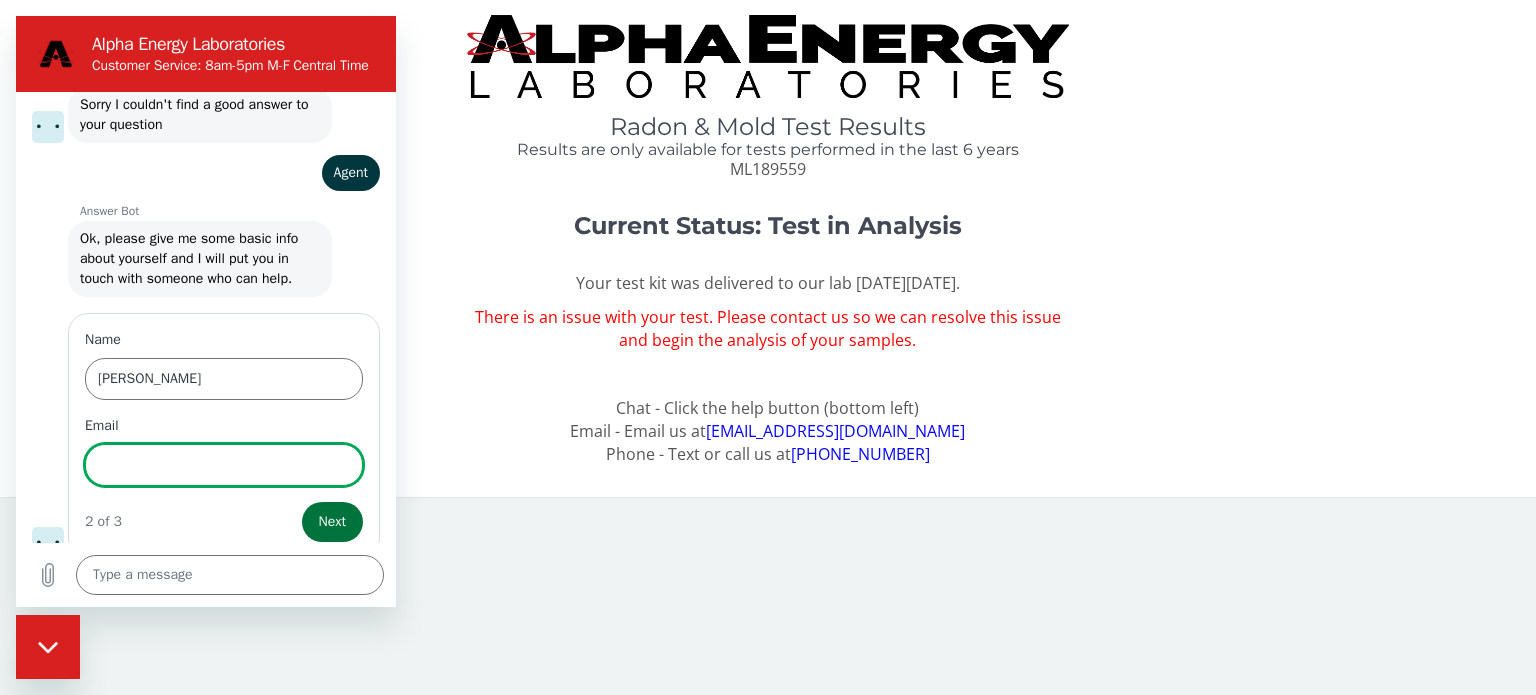 scroll, scrollTop: 696, scrollLeft: 0, axis: vertical 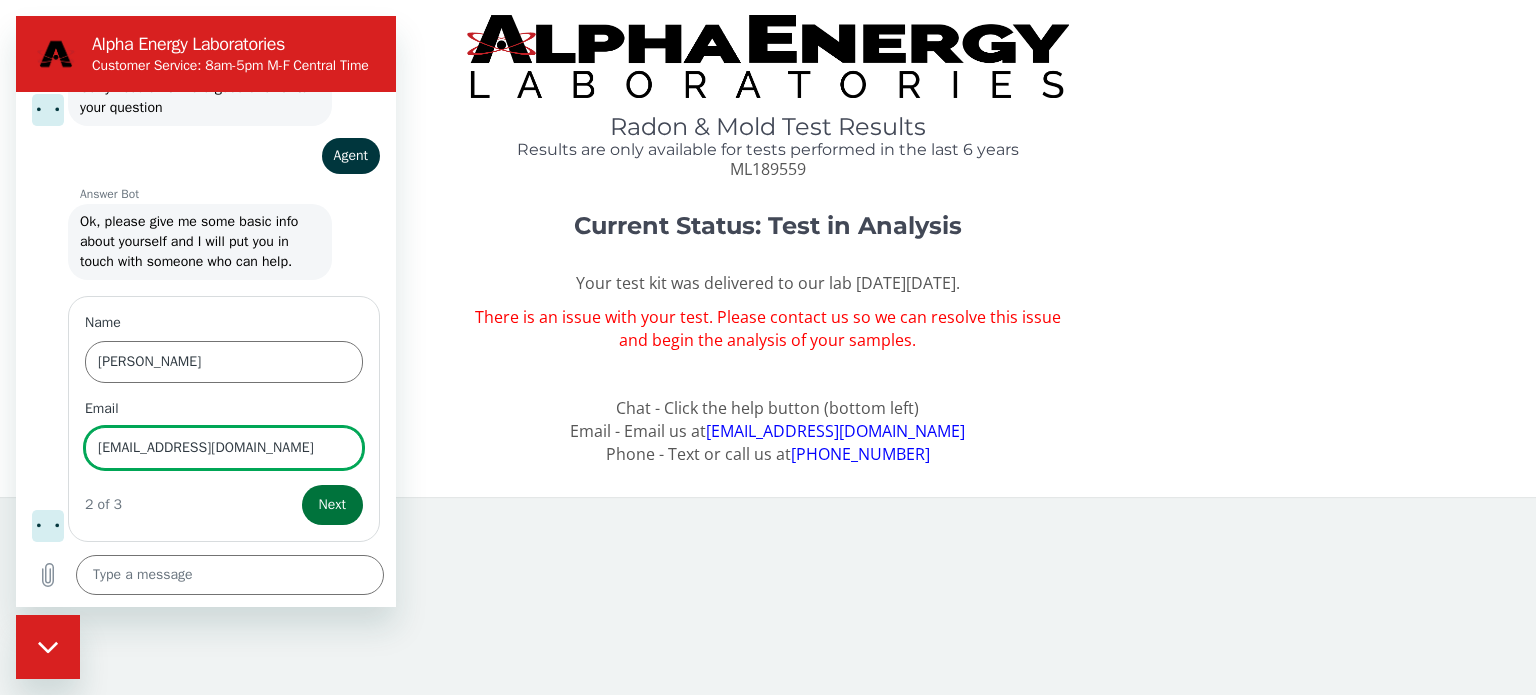 type on "[EMAIL_ADDRESS][DOMAIN_NAME]" 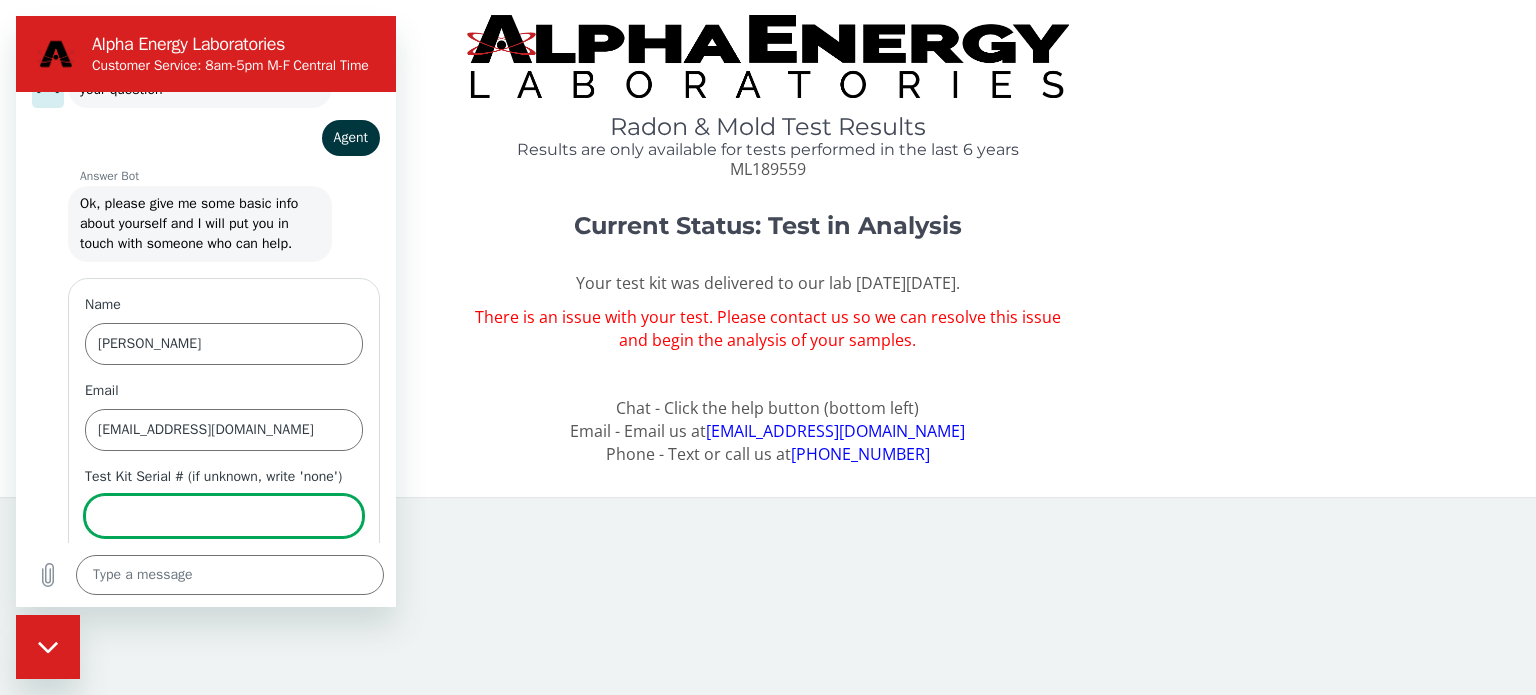 scroll, scrollTop: 781, scrollLeft: 0, axis: vertical 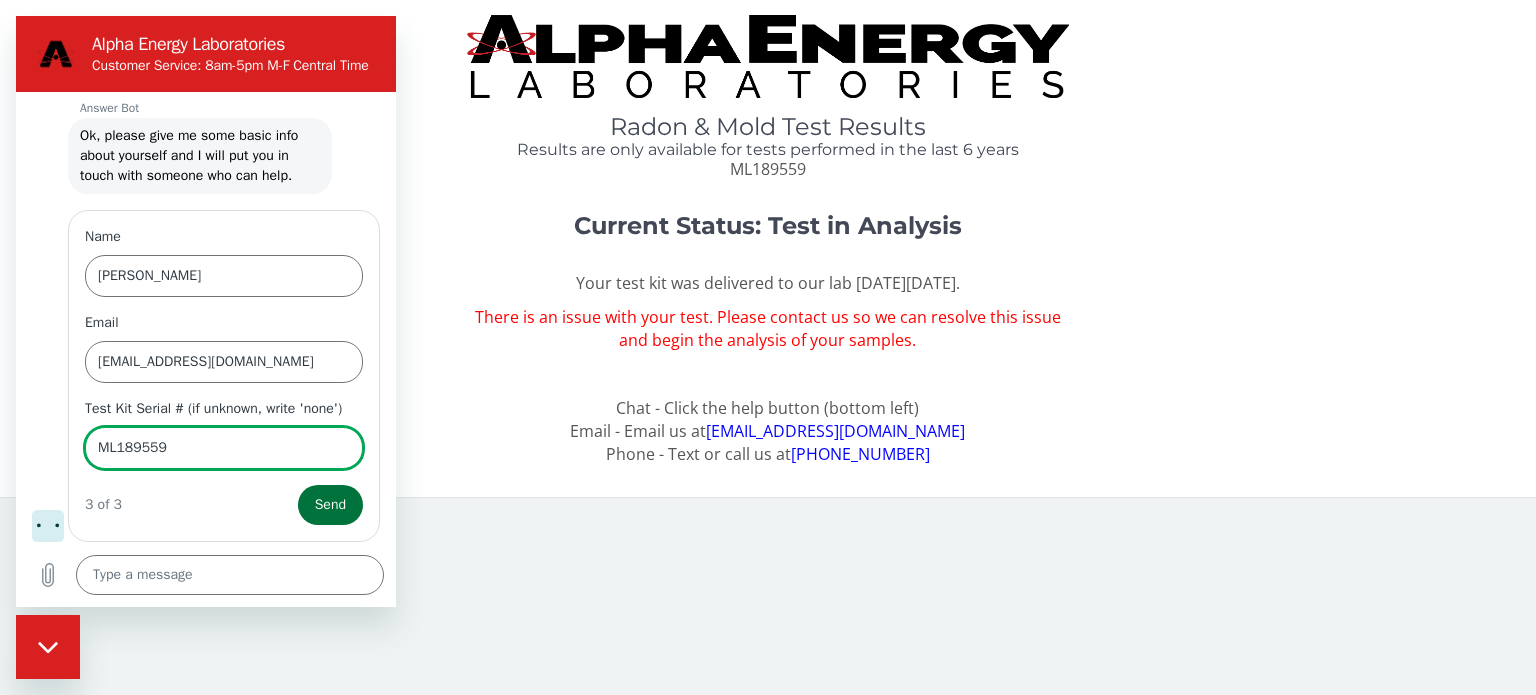 type on "ML189559" 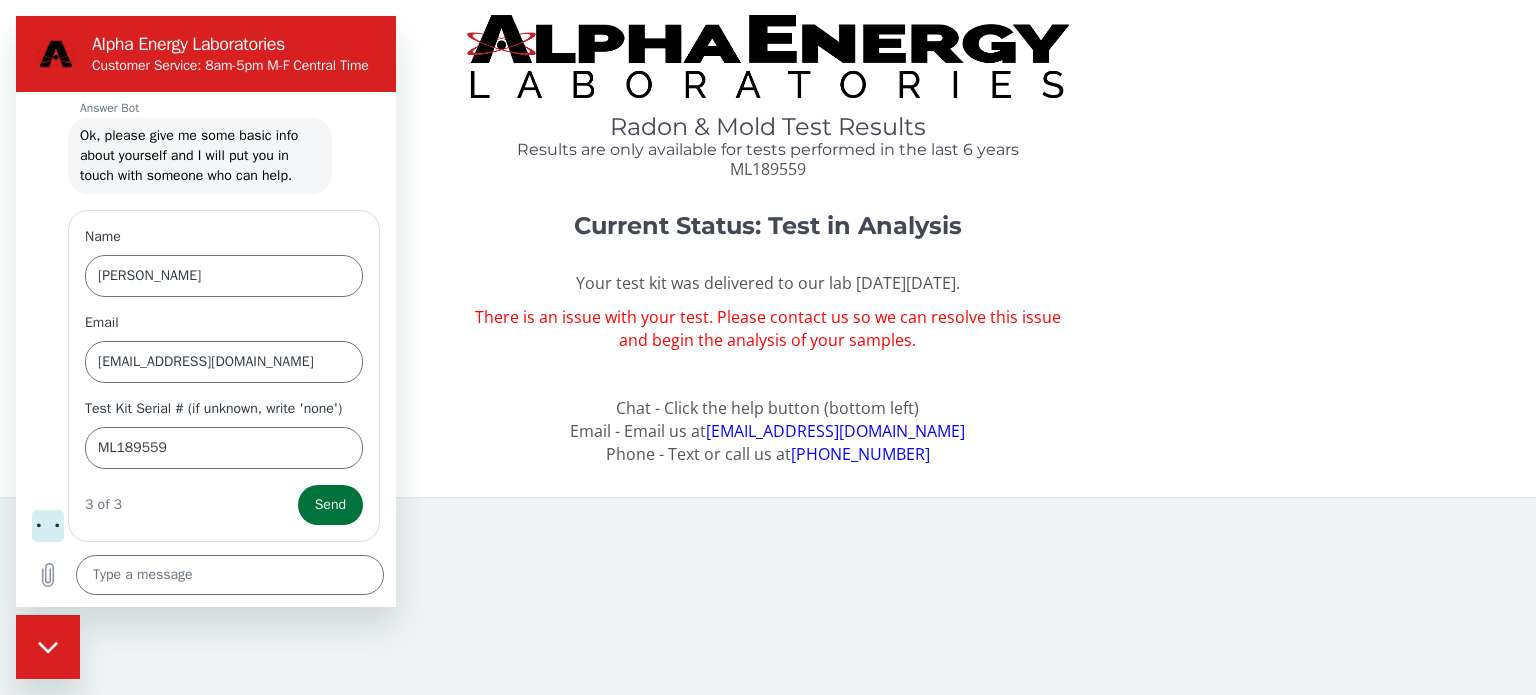 click on "Send" at bounding box center [330, 505] 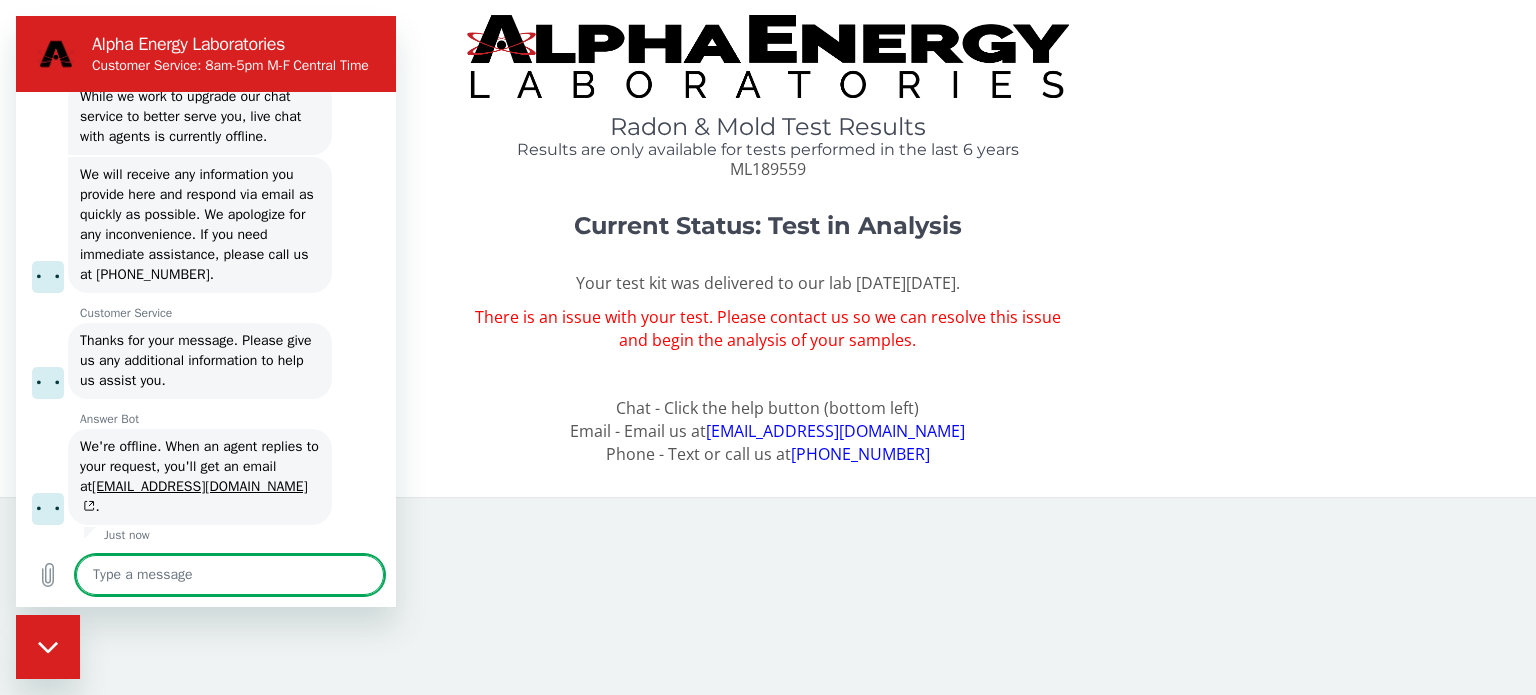 scroll, scrollTop: 1131, scrollLeft: 0, axis: vertical 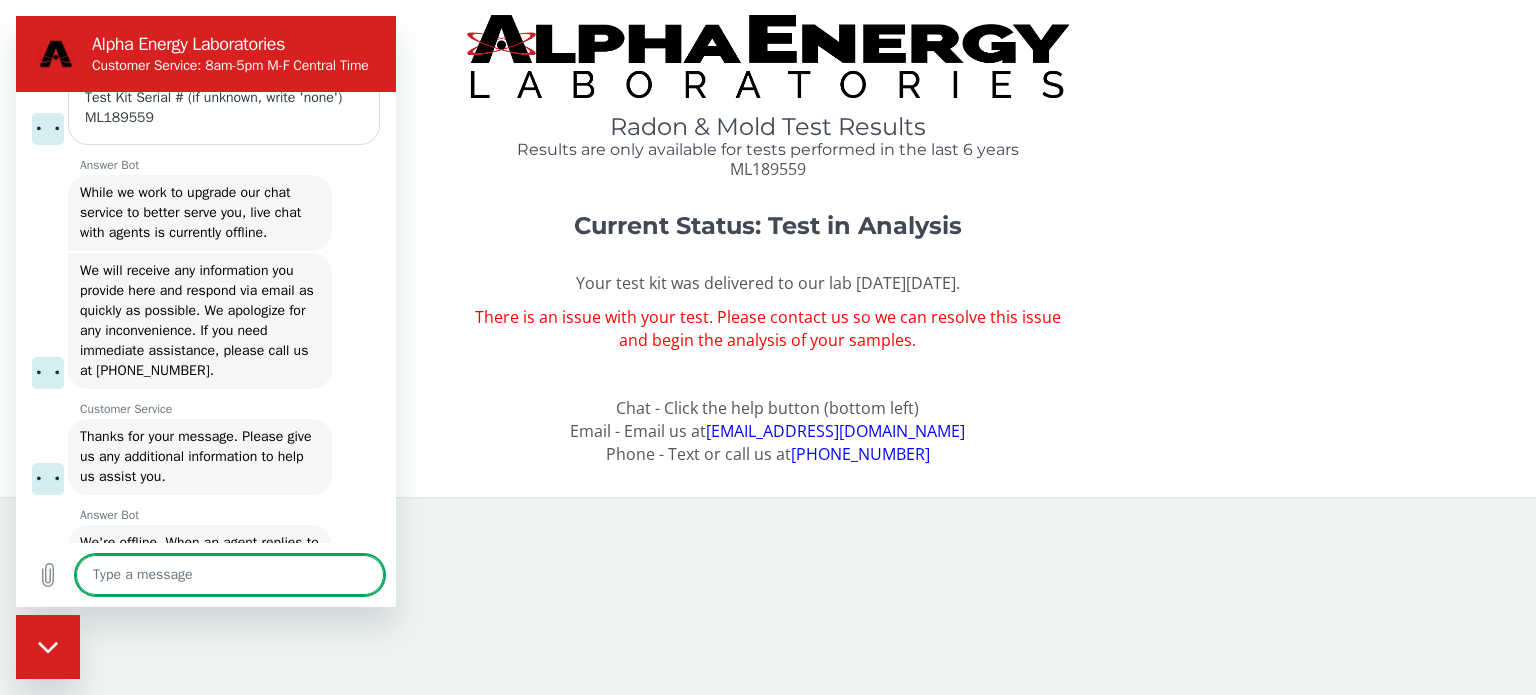 click on "Current Status: Test in Analysis                 Your test kit was delivered to our lab [DATE][DATE].   There is an issue with your test. Please contact us so we can resolve this issue and begin the analysis of your samples. Chat - Click the help button (bottom left)
Email - Email us at  [EMAIL_ADDRESS][DOMAIN_NAME]
Phone - Text or call us at  [PHONE_NUMBER]" at bounding box center [768, 339] 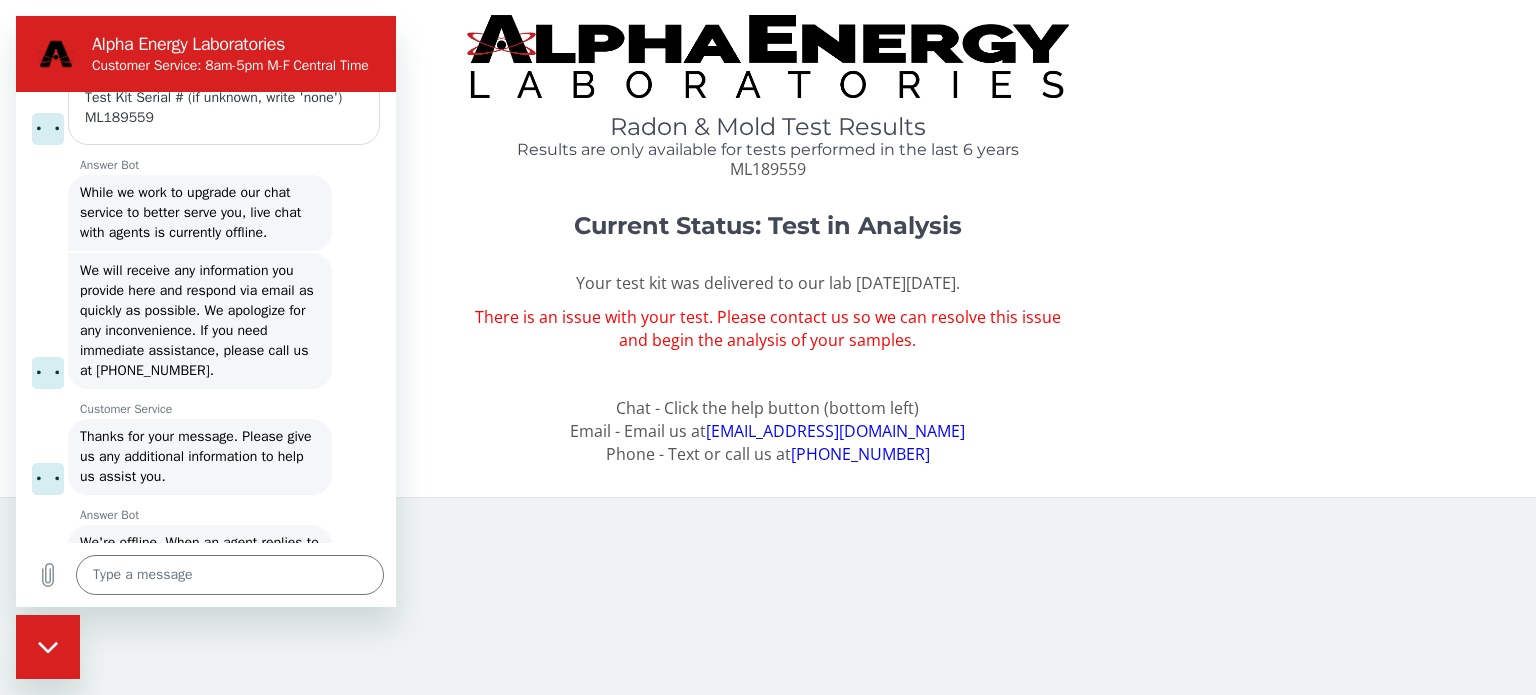 click on "Radon & Mold Test Results Results are only available for tests performed in the last 6 years ML189559                 Current Status: Test in Analysis                 Your test kit was delivered to our lab [DATE][DATE].   There is an issue with your test. Please contact us so we can resolve this issue and begin the analysis of your samples. Chat - Click the help button (bottom left)
Email - Email us at  [EMAIL_ADDRESS][DOMAIN_NAME]
Phone - Text or call us at  [PHONE_NUMBER]             Save" at bounding box center [768, 347] 